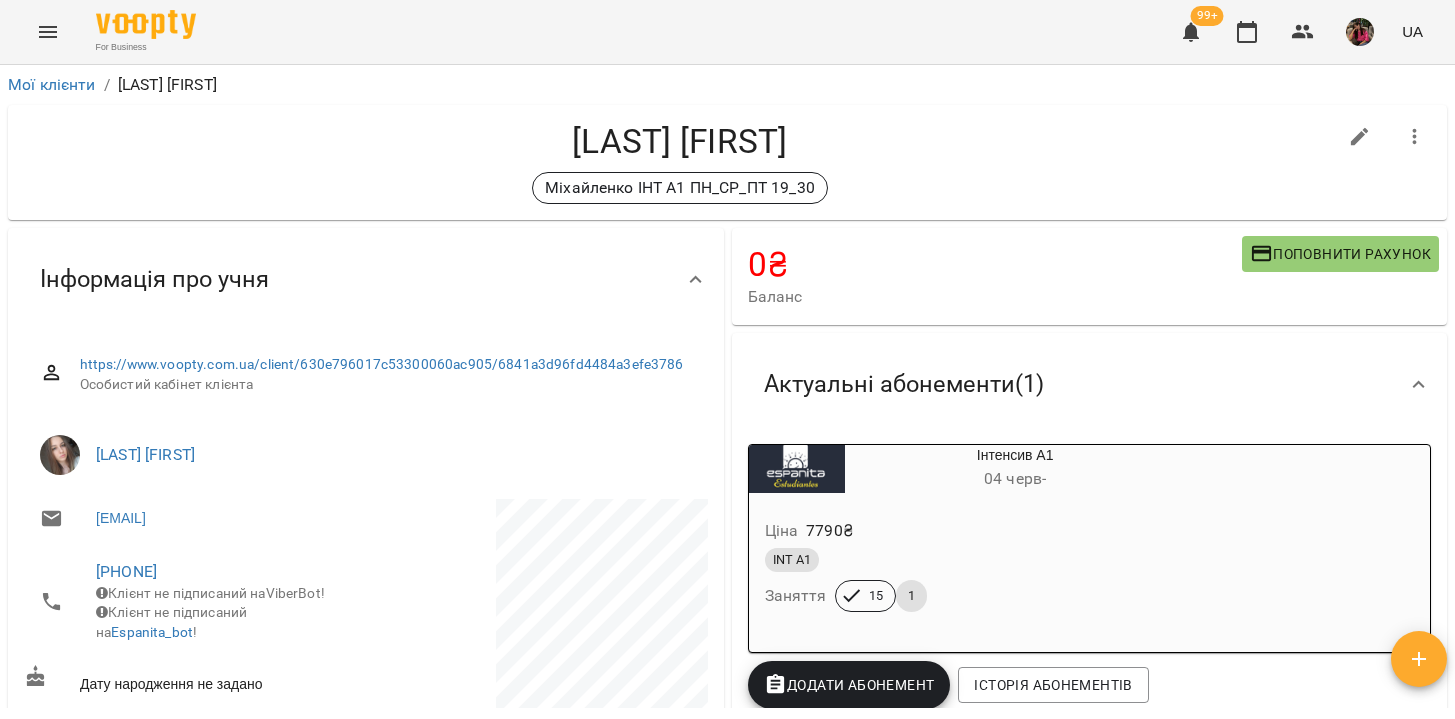 scroll, scrollTop: 0, scrollLeft: 0, axis: both 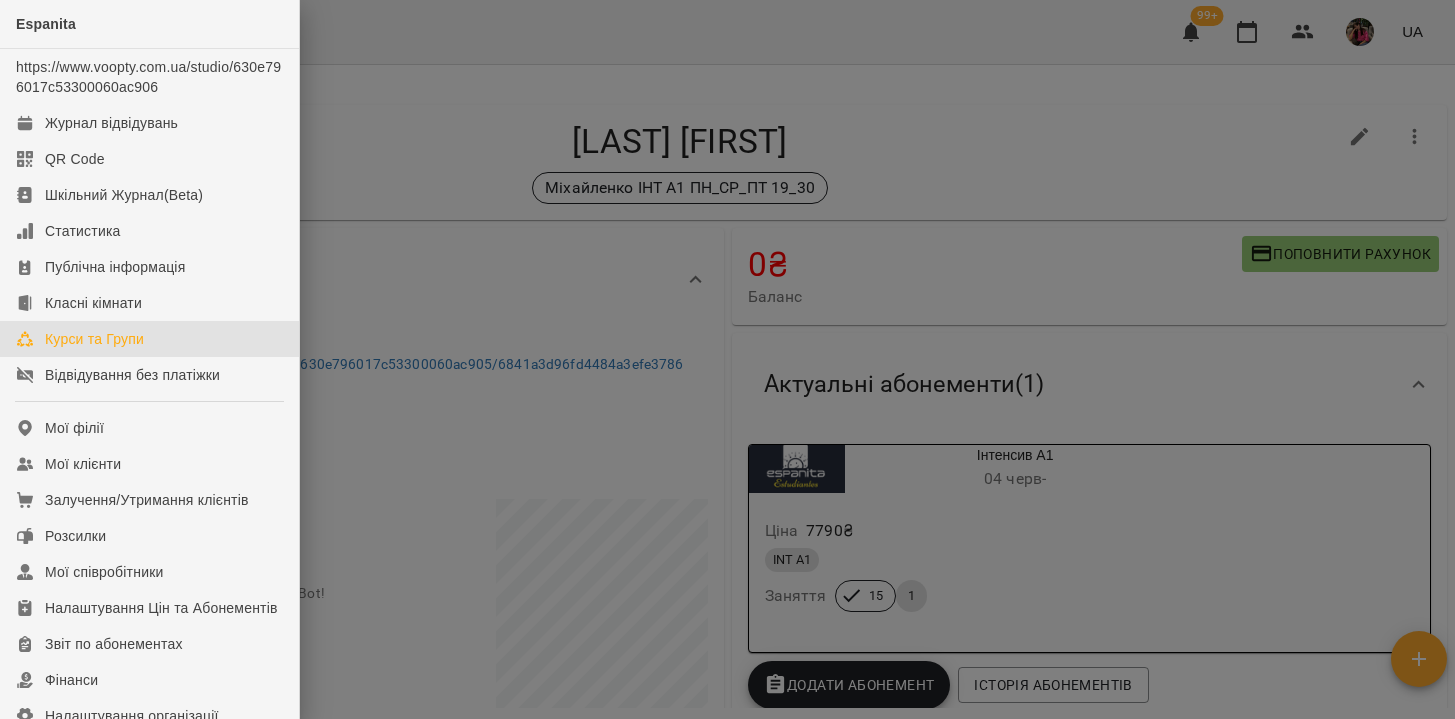 click on "Курси та Групи" at bounding box center (94, 339) 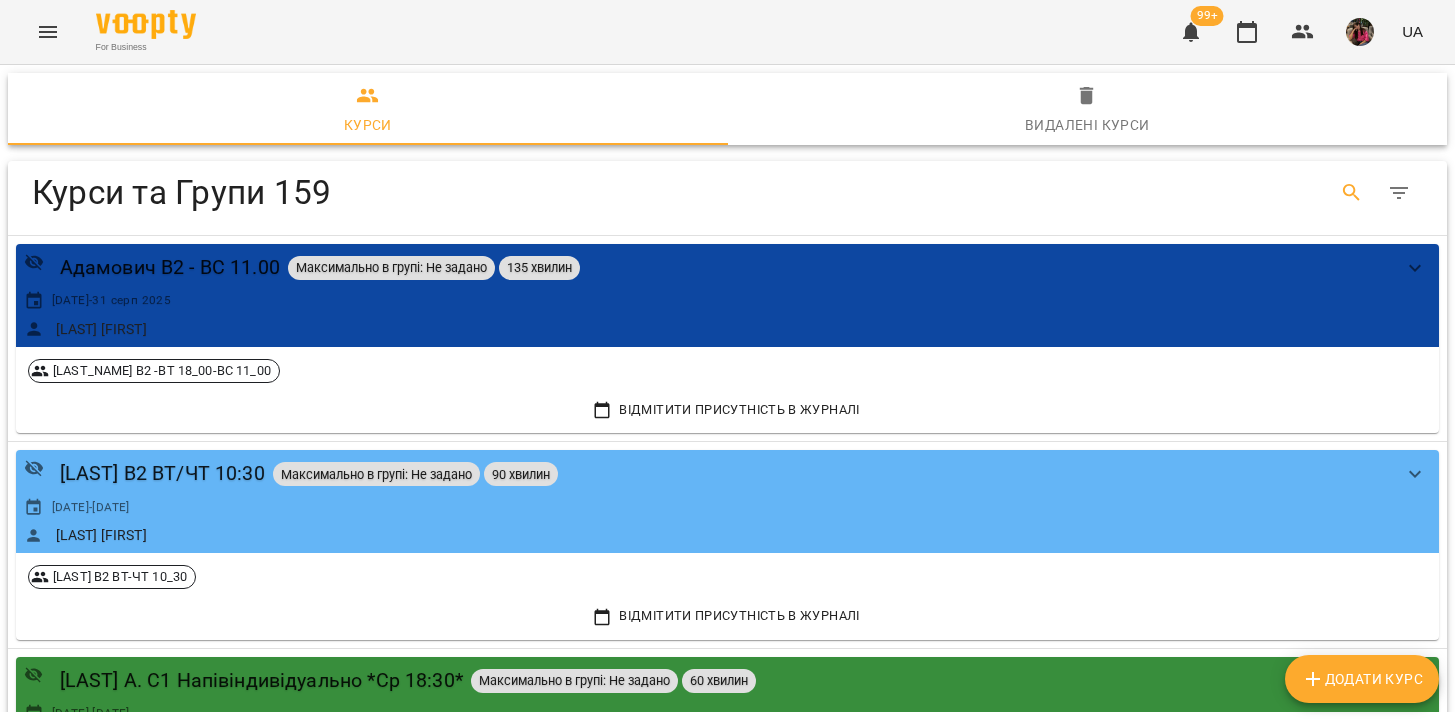 click 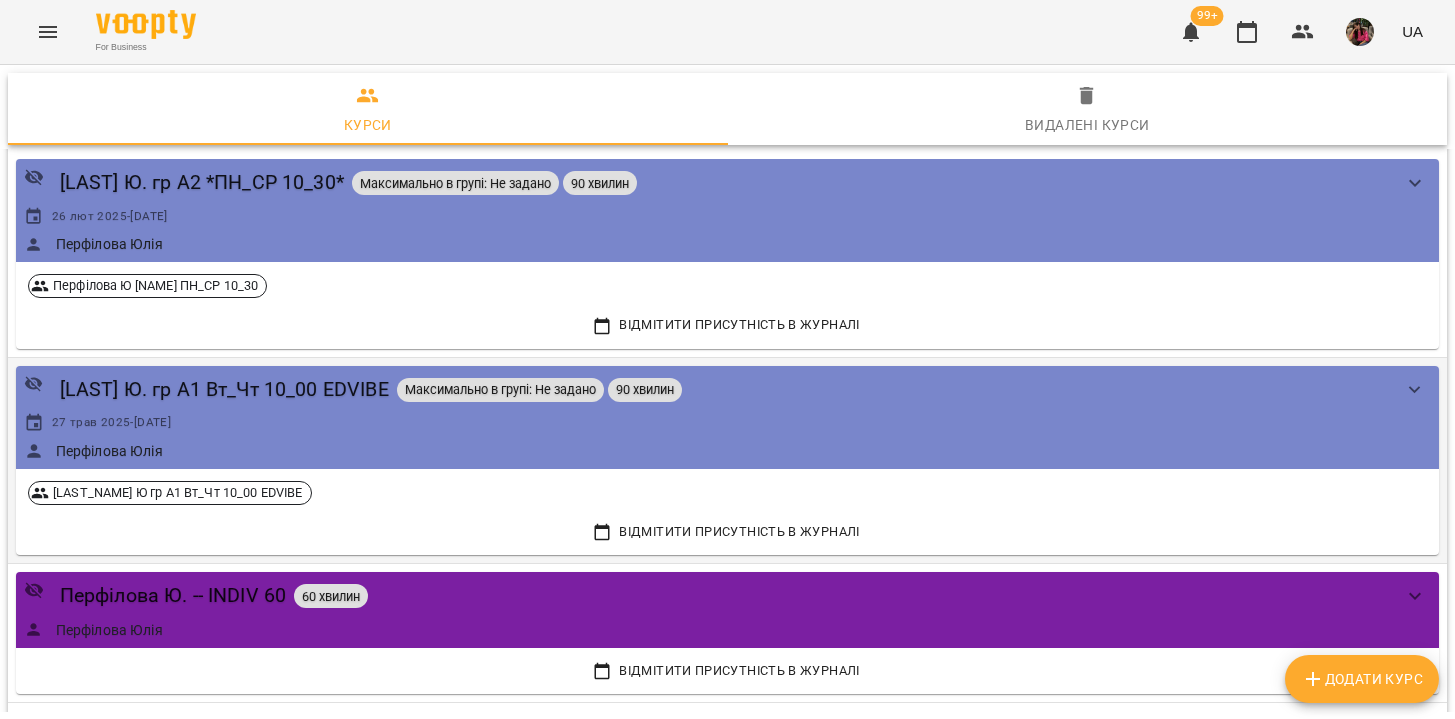 scroll, scrollTop: 307, scrollLeft: 0, axis: vertical 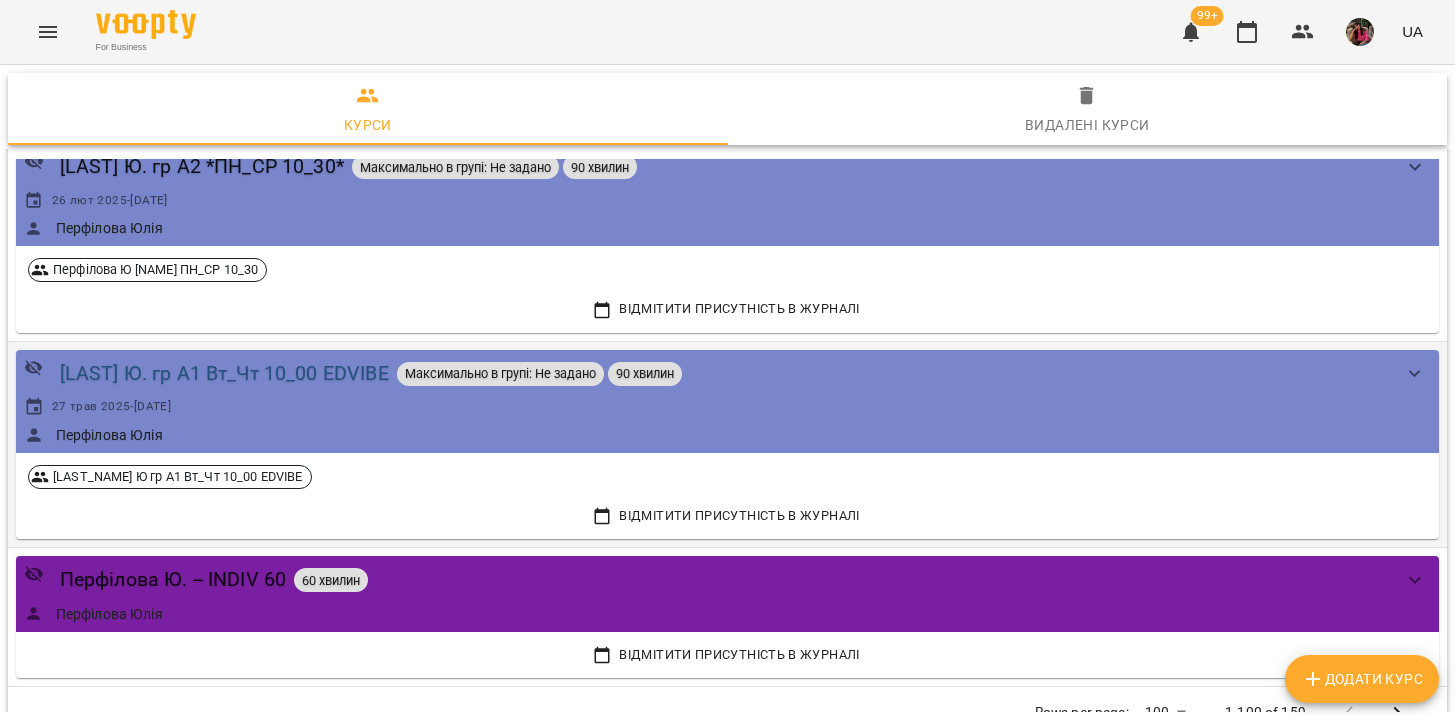 type on "*******" 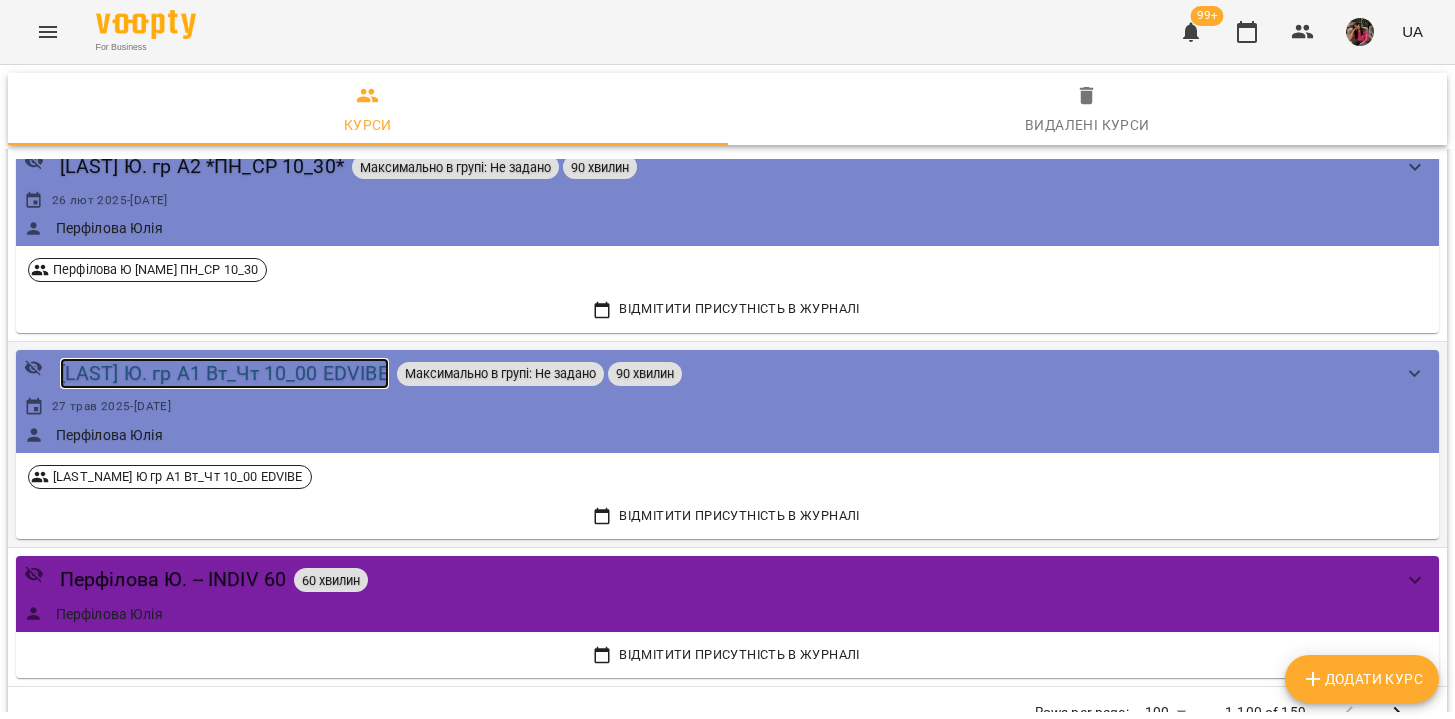 click on "[LAST] Ю. гр А1 Вт_Чт 10_00 EDVIBE" at bounding box center [224, 373] 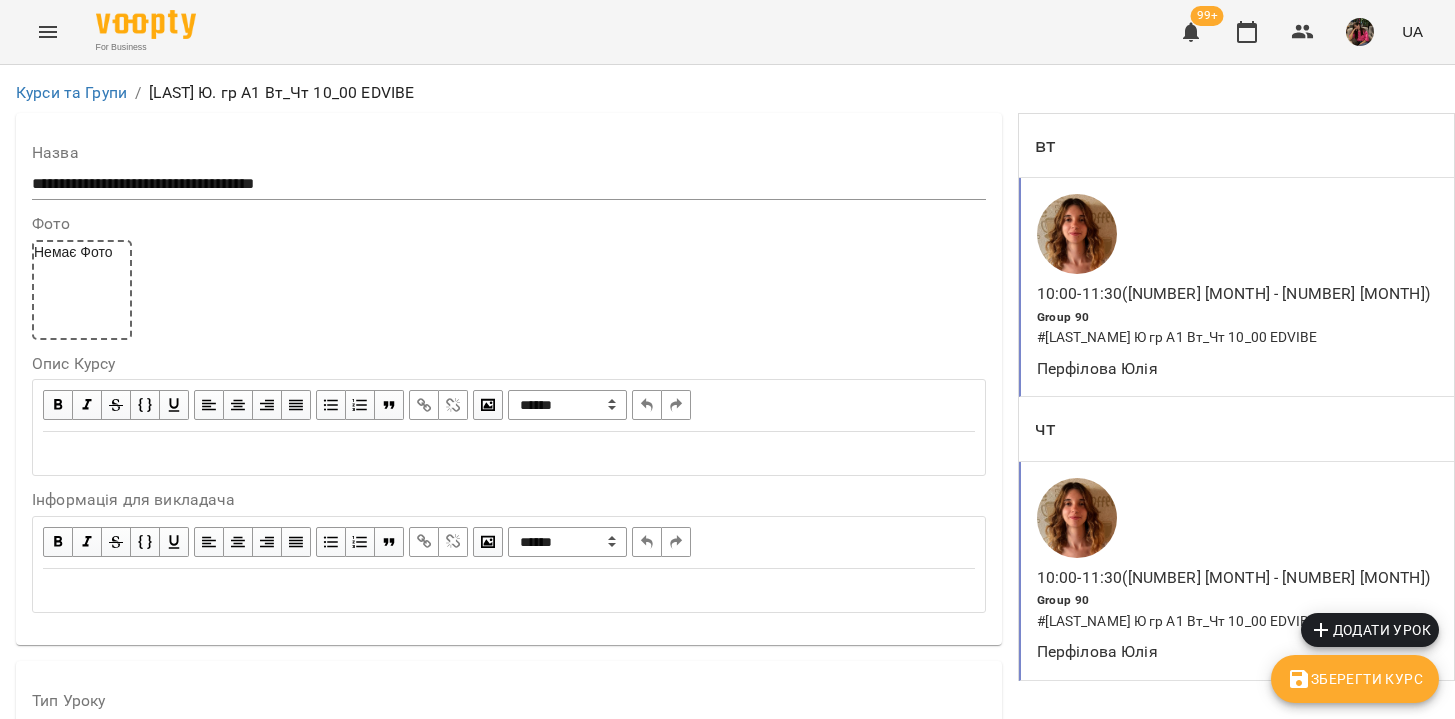 scroll, scrollTop: 0, scrollLeft: 0, axis: both 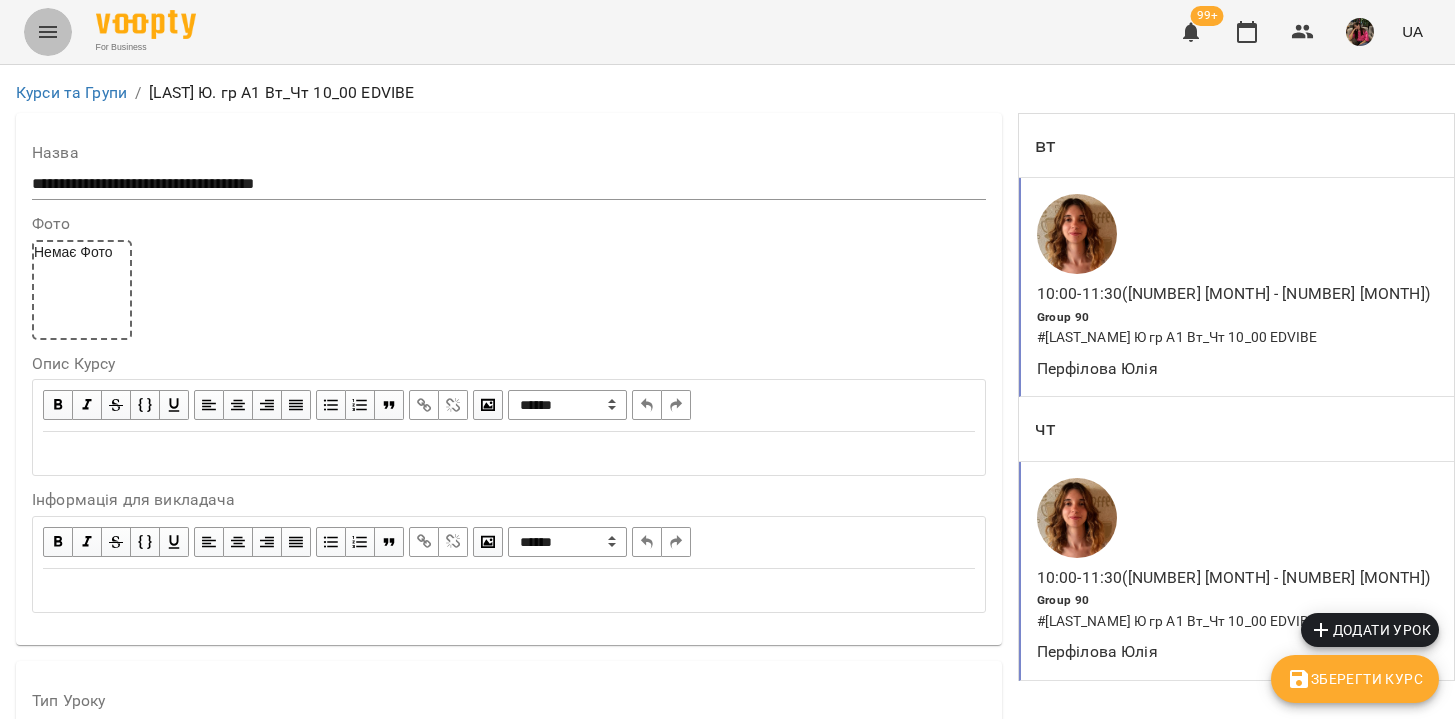 click 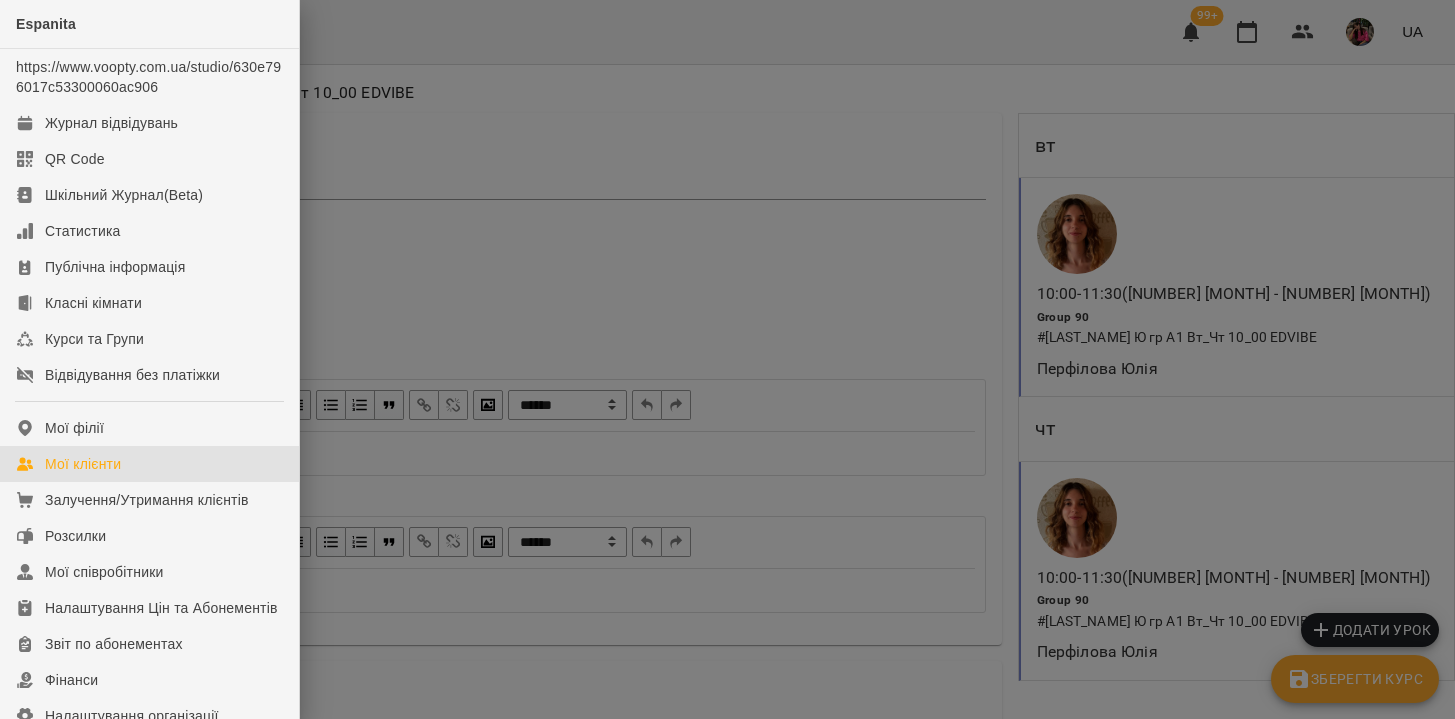 click on "Мої клієнти" at bounding box center [83, 464] 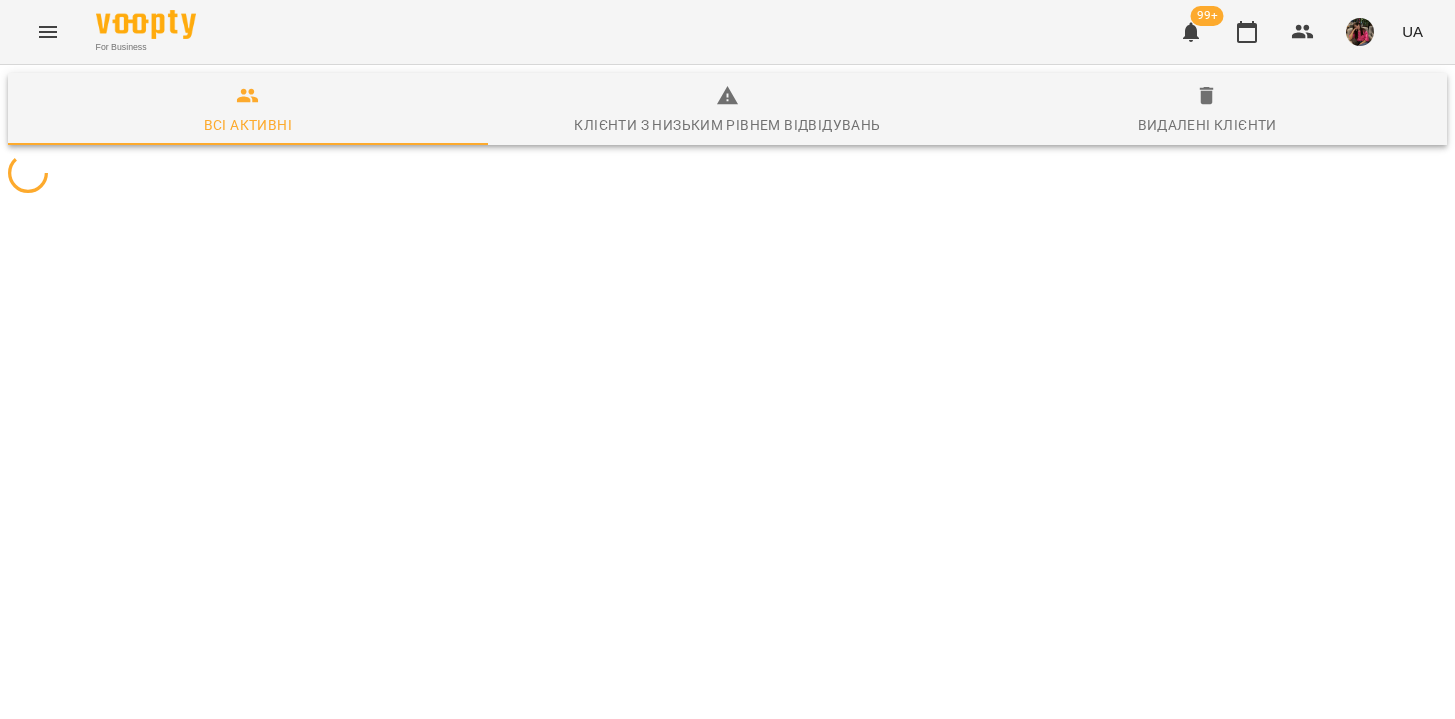 click on "Всі активні Клієнти з низьким рівнем відвідувань Видалені клієнти" at bounding box center (727, 109) 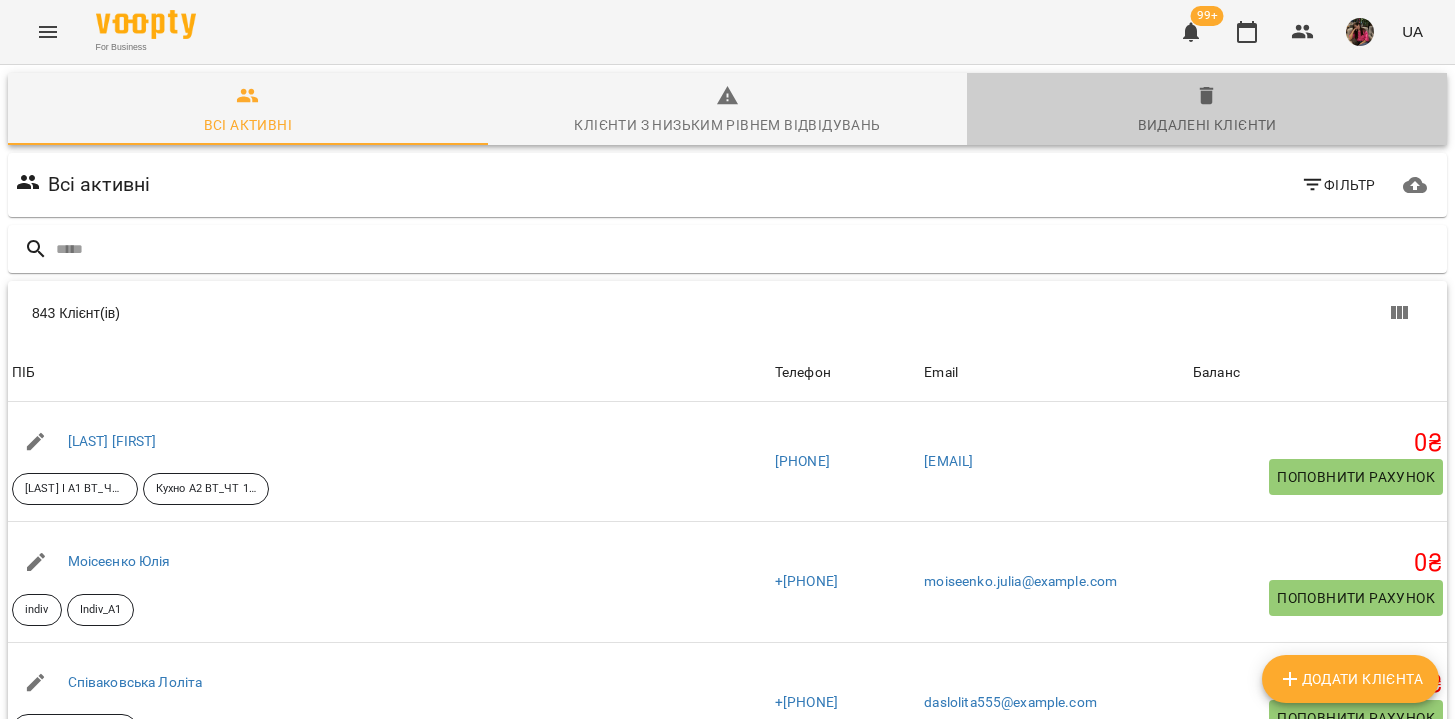 click 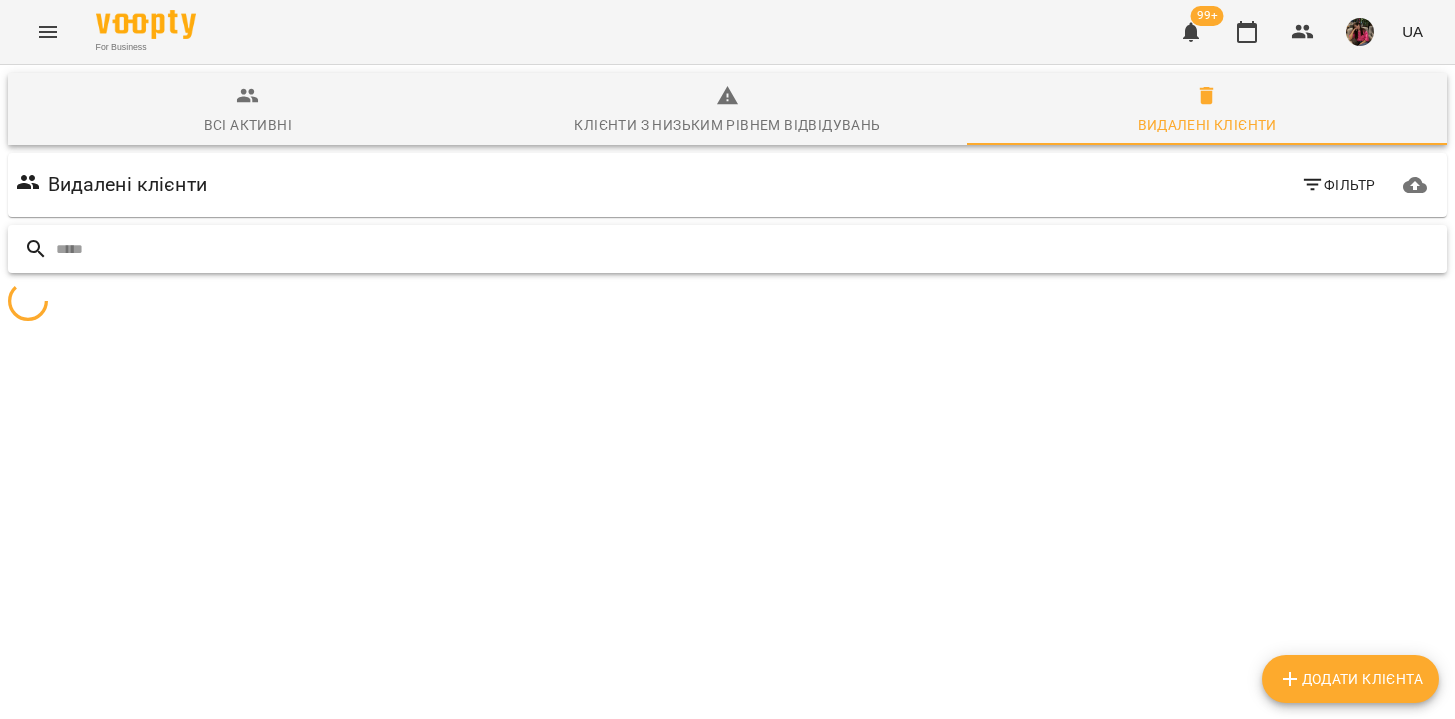 click at bounding box center (747, 249) 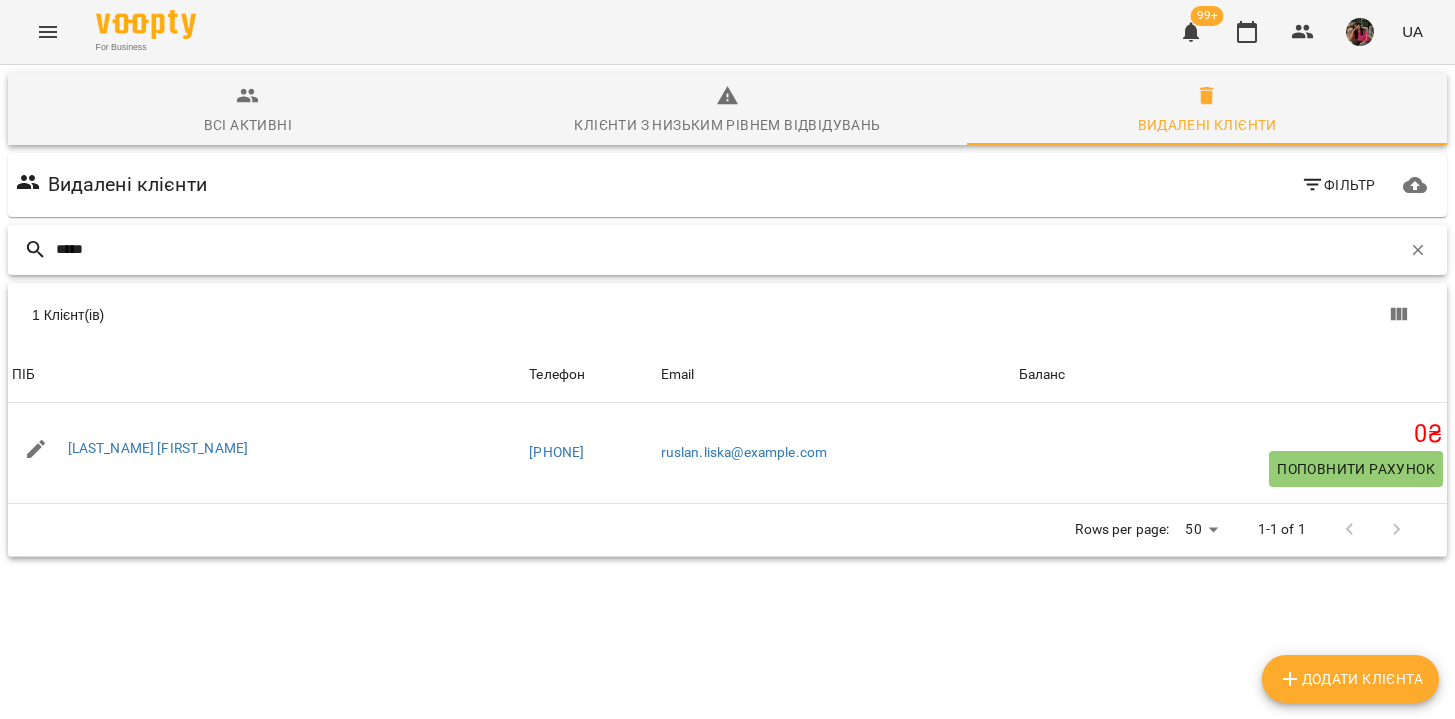 type on "*****" 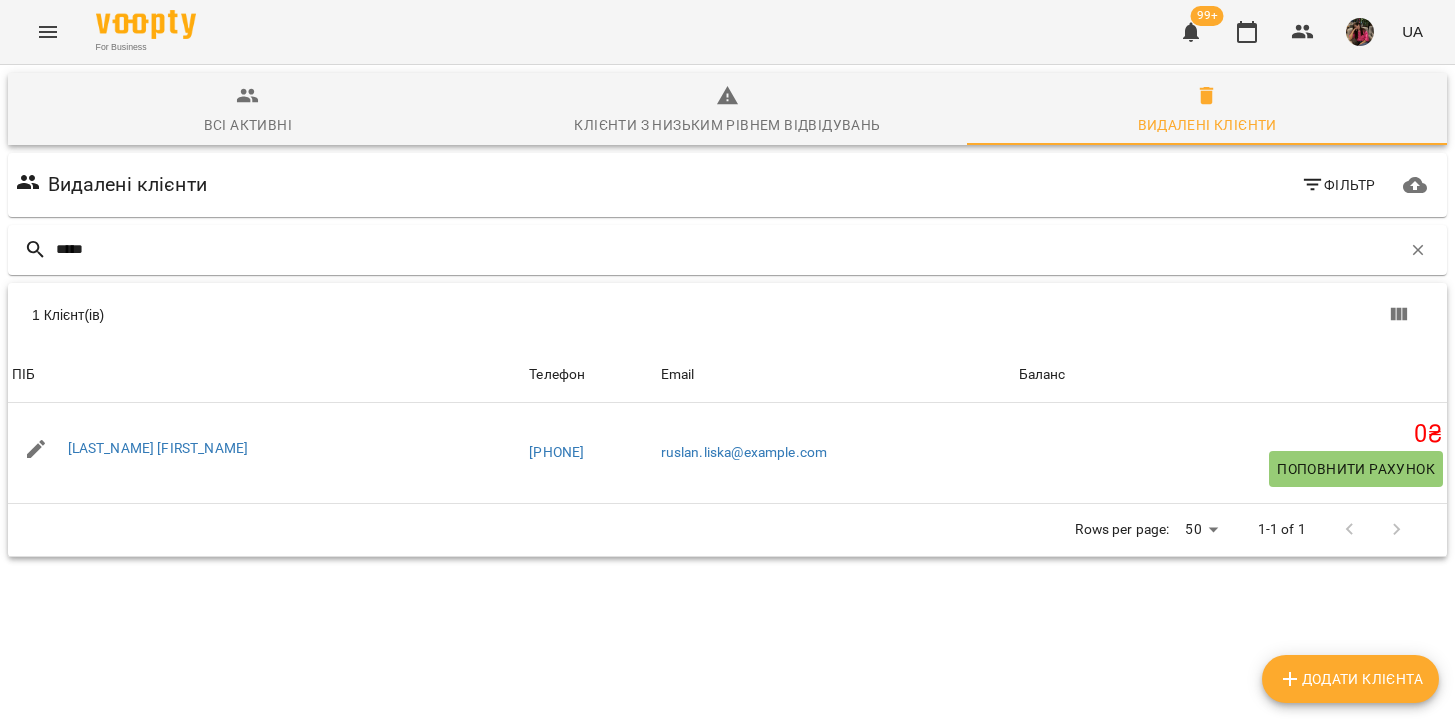 click 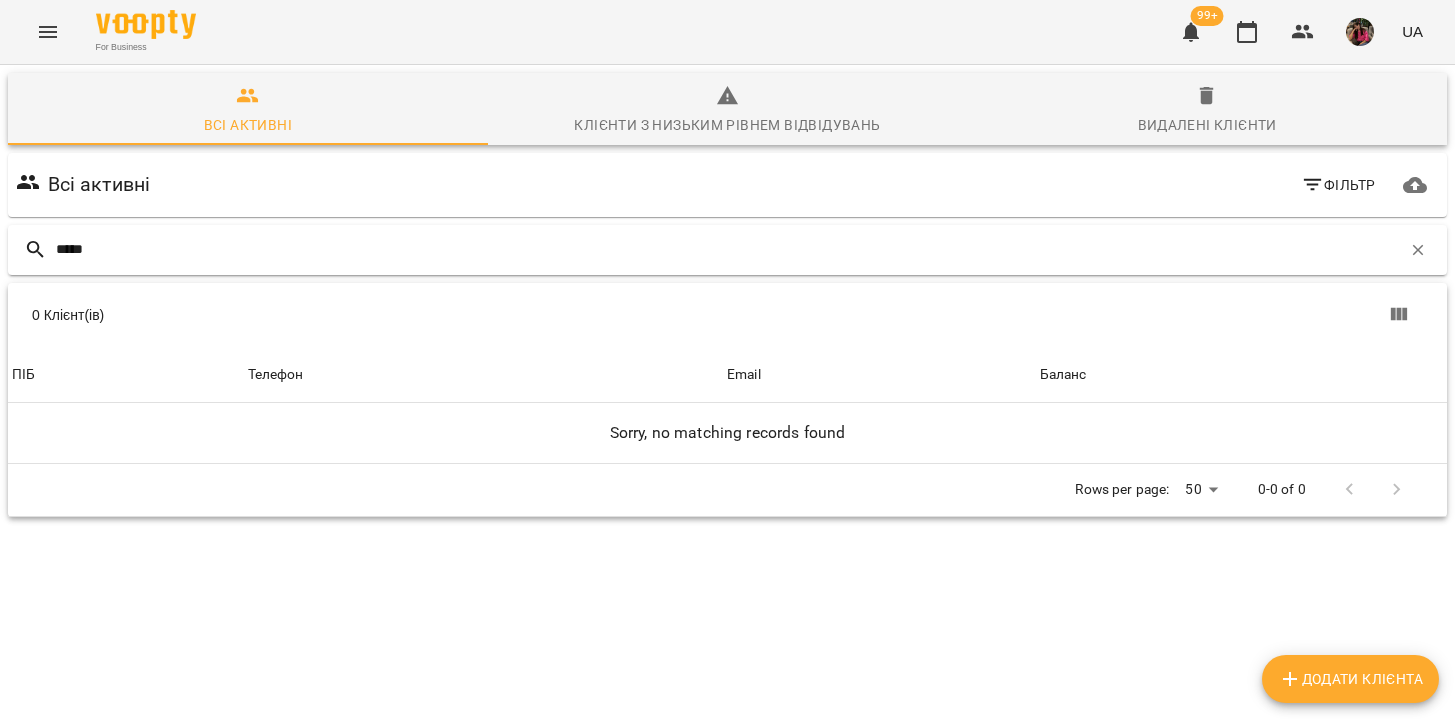 type 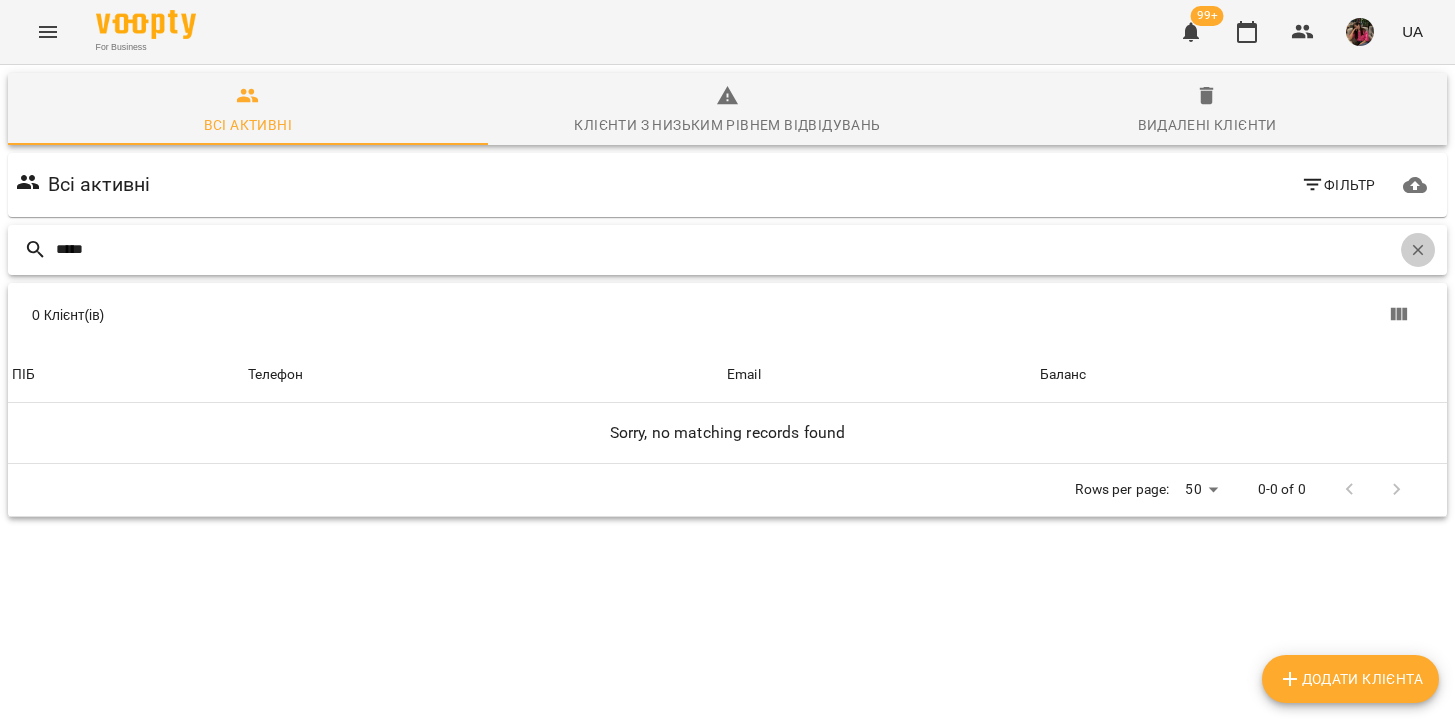 click 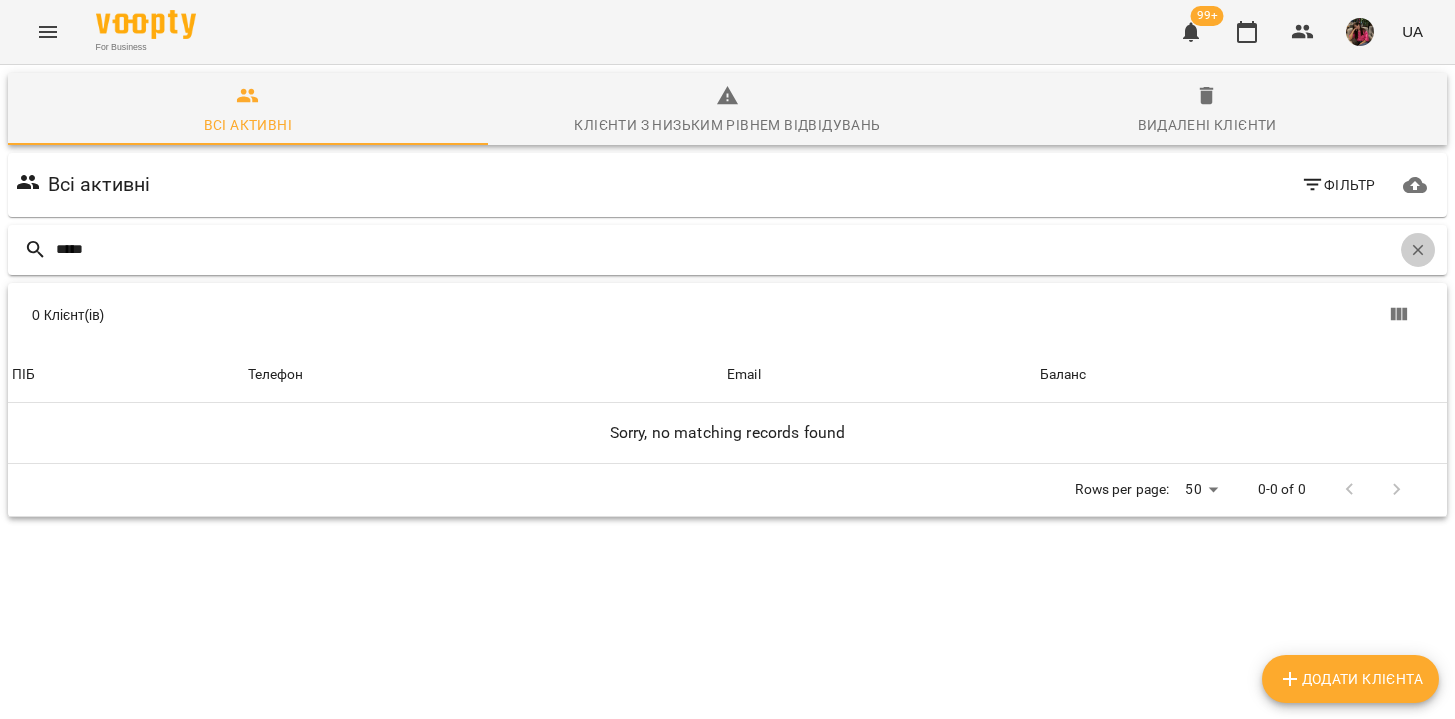 type 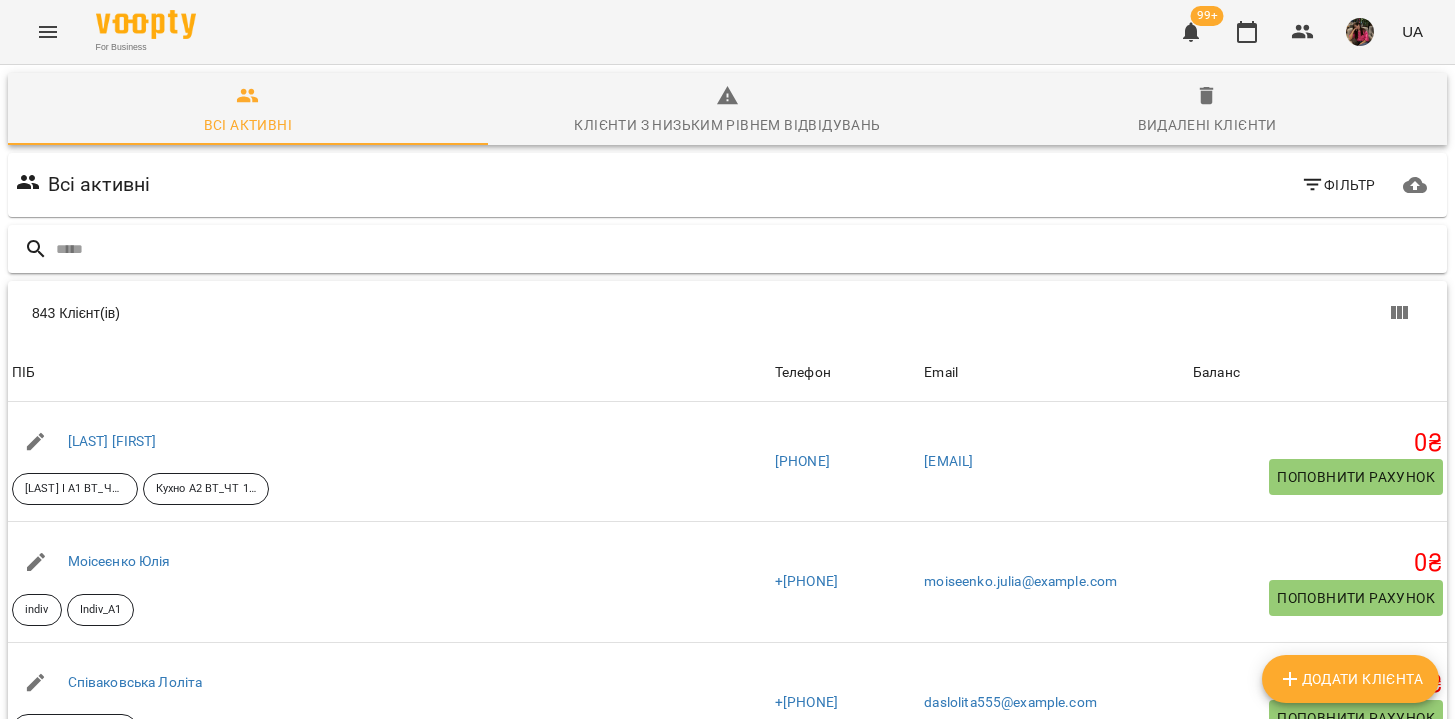 click on "Фільтр" at bounding box center (1338, 185) 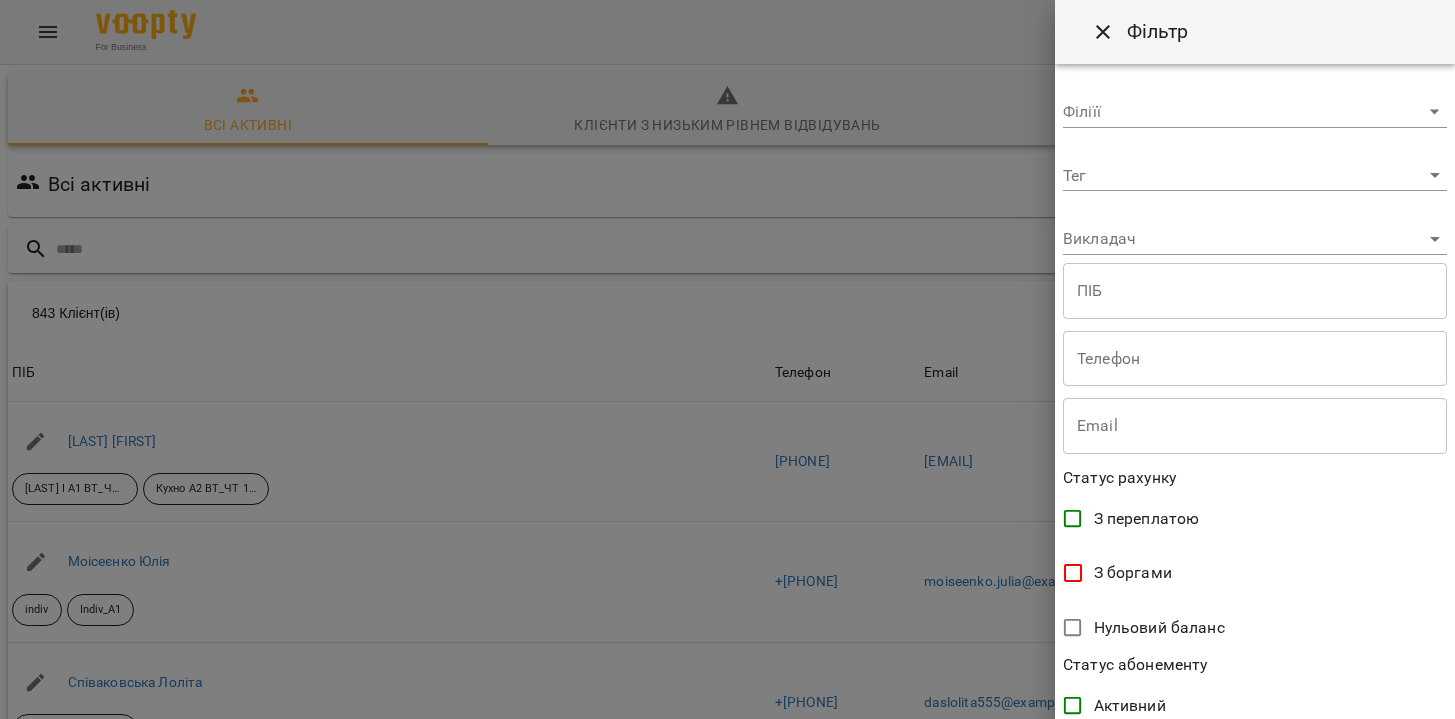 click on "Клієнт(ів) ПІБ Телефон Email Баланс ПІБ  [LAST] [FIRST] [LAST] А1  ВТ_ЧТ 19_30  [LAST] А2 ВТ_ЧТ 19_30 Телефон +[PHONE] Email [EMAIL] Баланс 0 ₴ Поповнити рахунок ПІБ  [LAST] [FIRST] indiv Indiv_A1 Телефон +[PHONE] Email [EMAIL] Баланс 0 ₴ Поповнити рахунок ПІБ  [LAST] [FIRST] Безкоровайний А2 ВТ_ЧТ 19_30 Телефон +[PHONE] Email [EMAIL] Баланс 0 ₴ Поповнити рахунок ПІБ  [LAST] [FIRST] Indiv_A1 Телефон +[PHONE] Email 0 0" at bounding box center [727, 522] 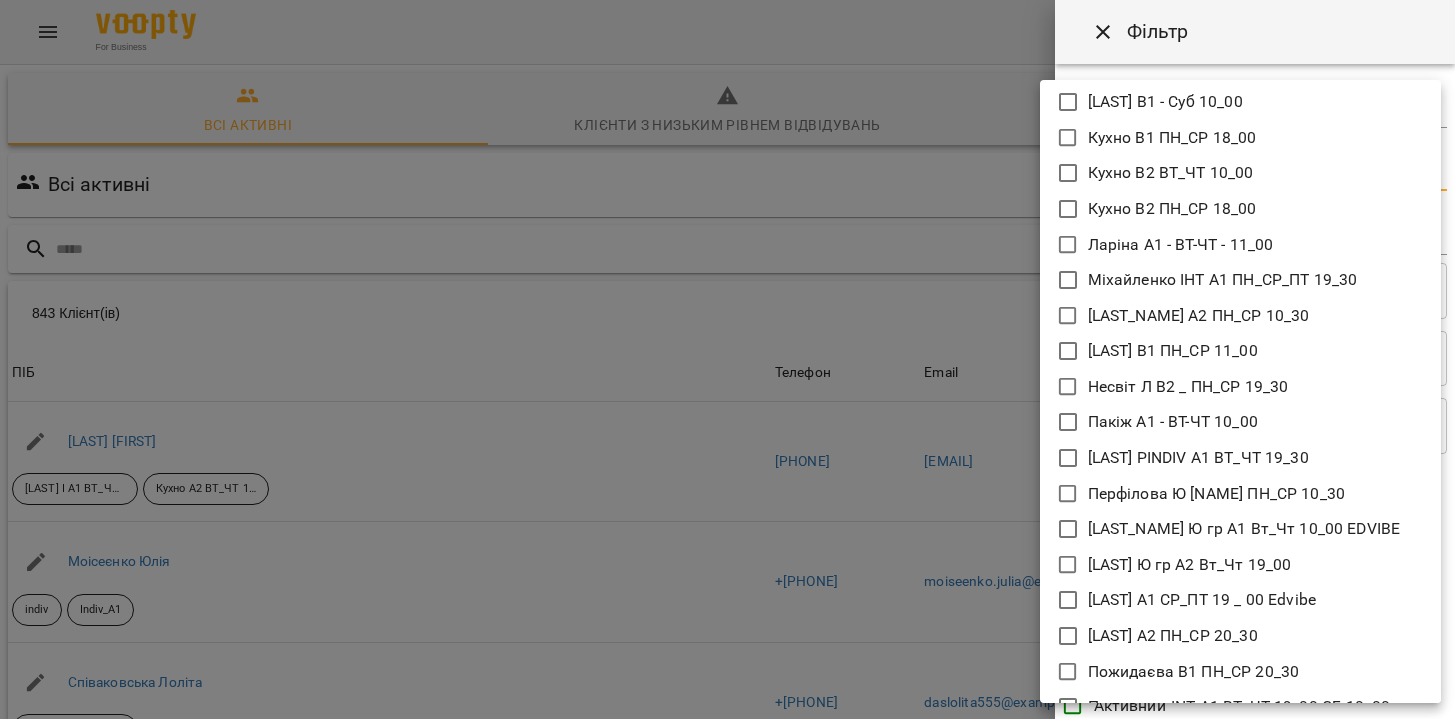 scroll, scrollTop: 1482, scrollLeft: 0, axis: vertical 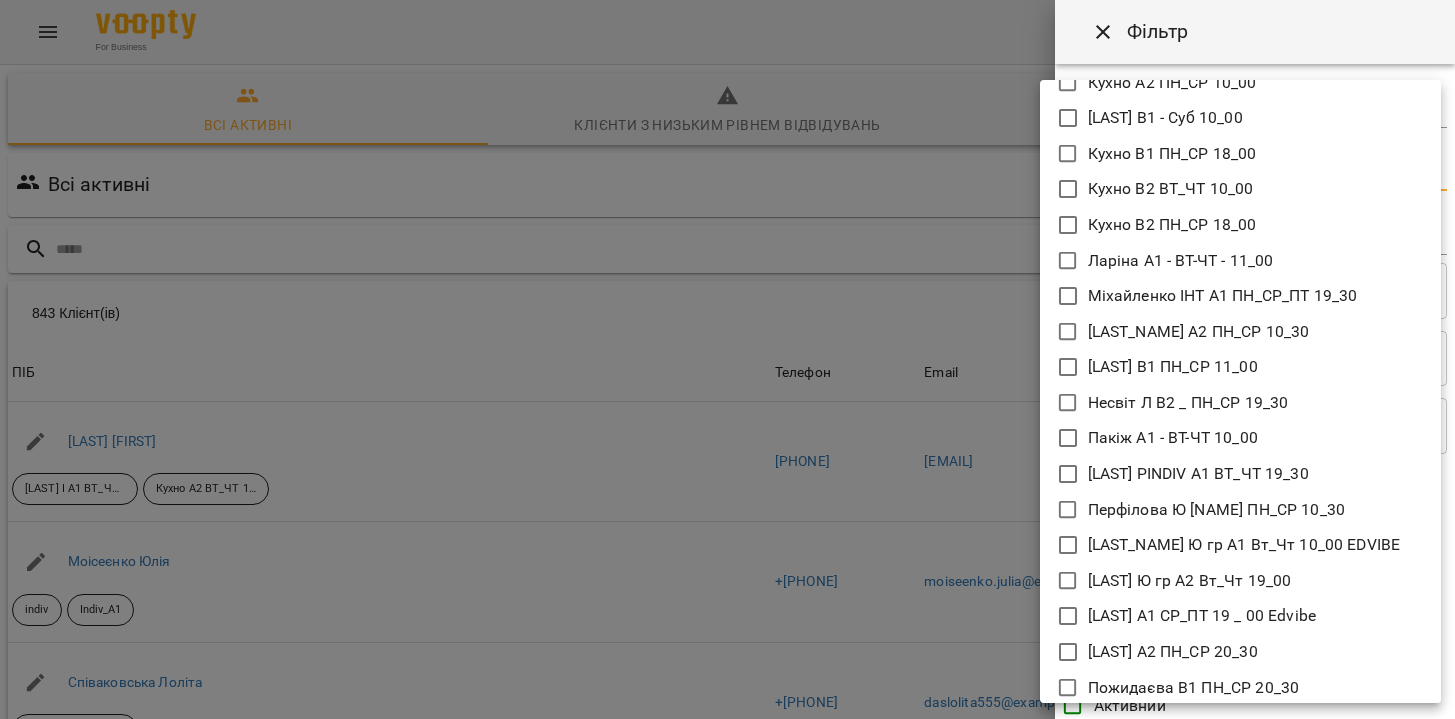 click on "Міхайленко ІНТ А1 ПН_СР_ПТ 19_30" at bounding box center (1223, 296) 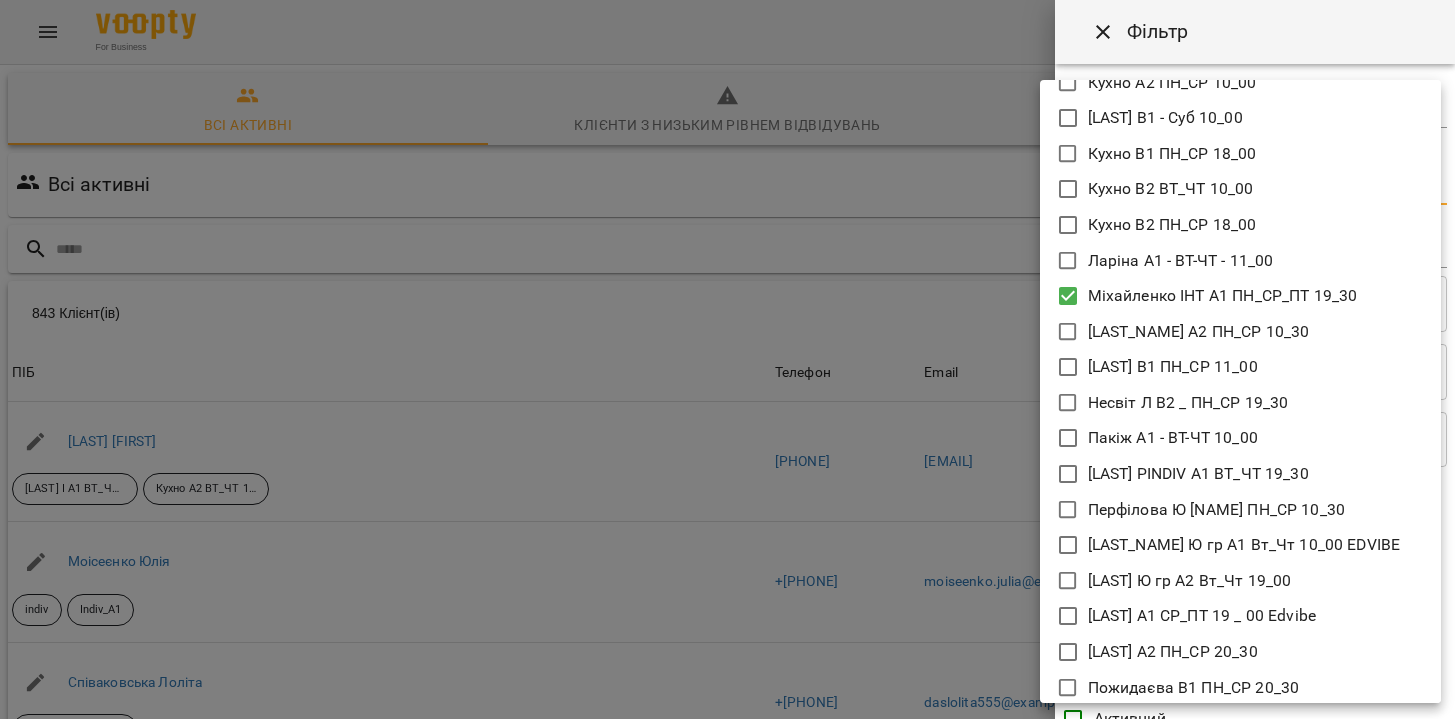 click at bounding box center (727, 359) 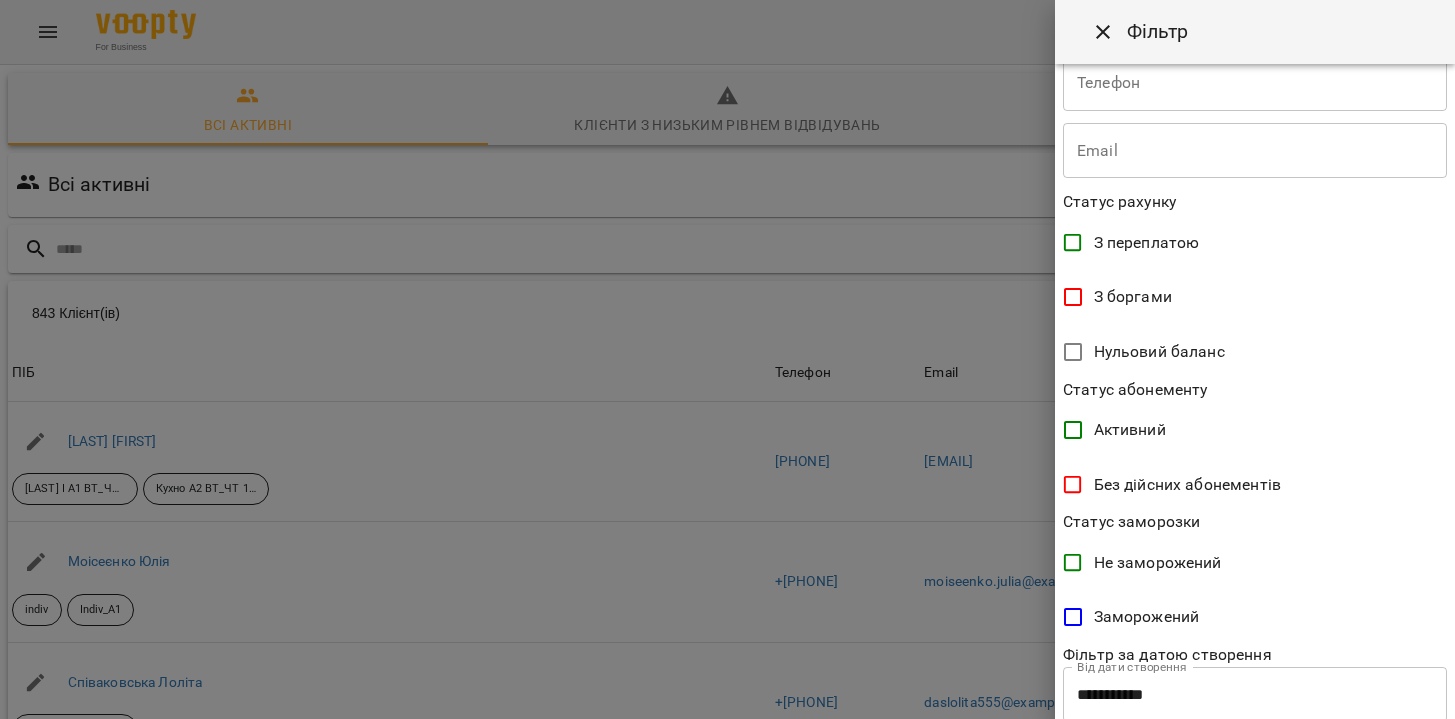 scroll, scrollTop: 408, scrollLeft: 0, axis: vertical 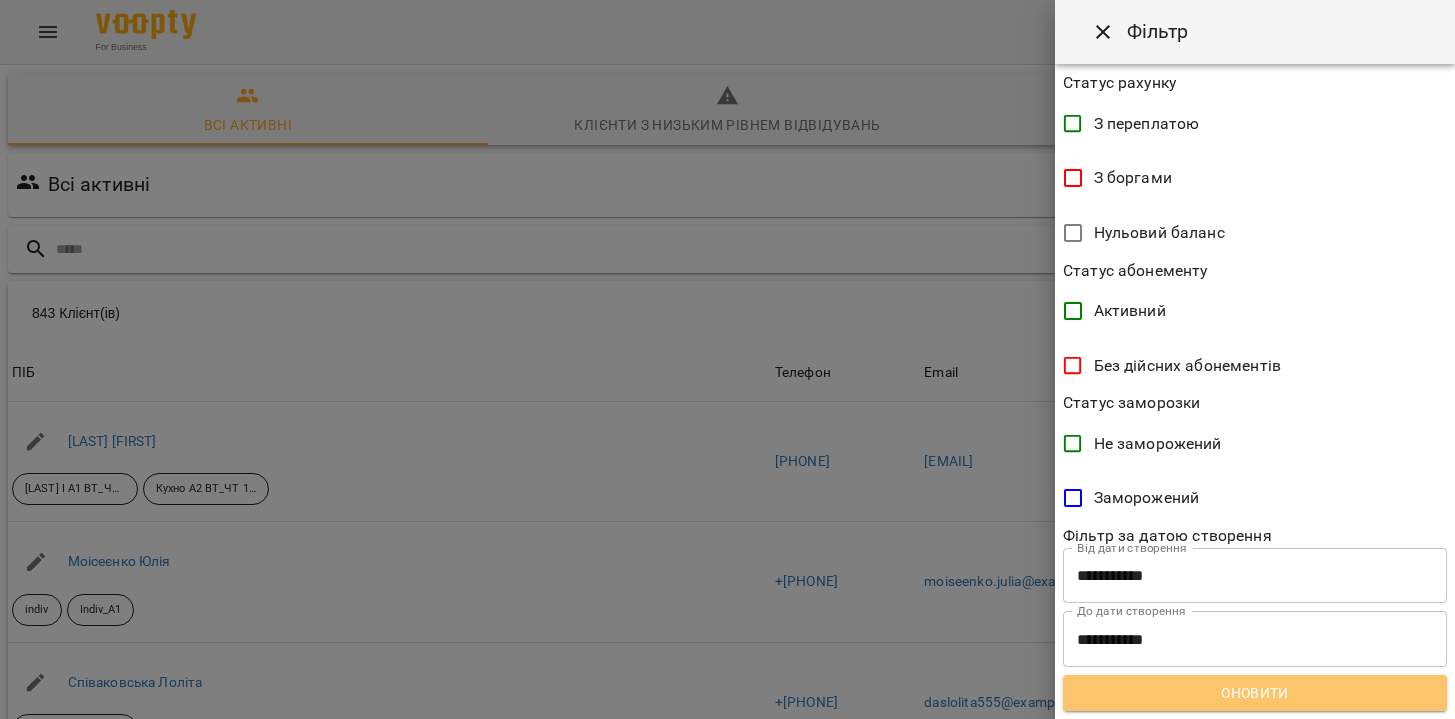 click on "Оновити" at bounding box center (1255, 693) 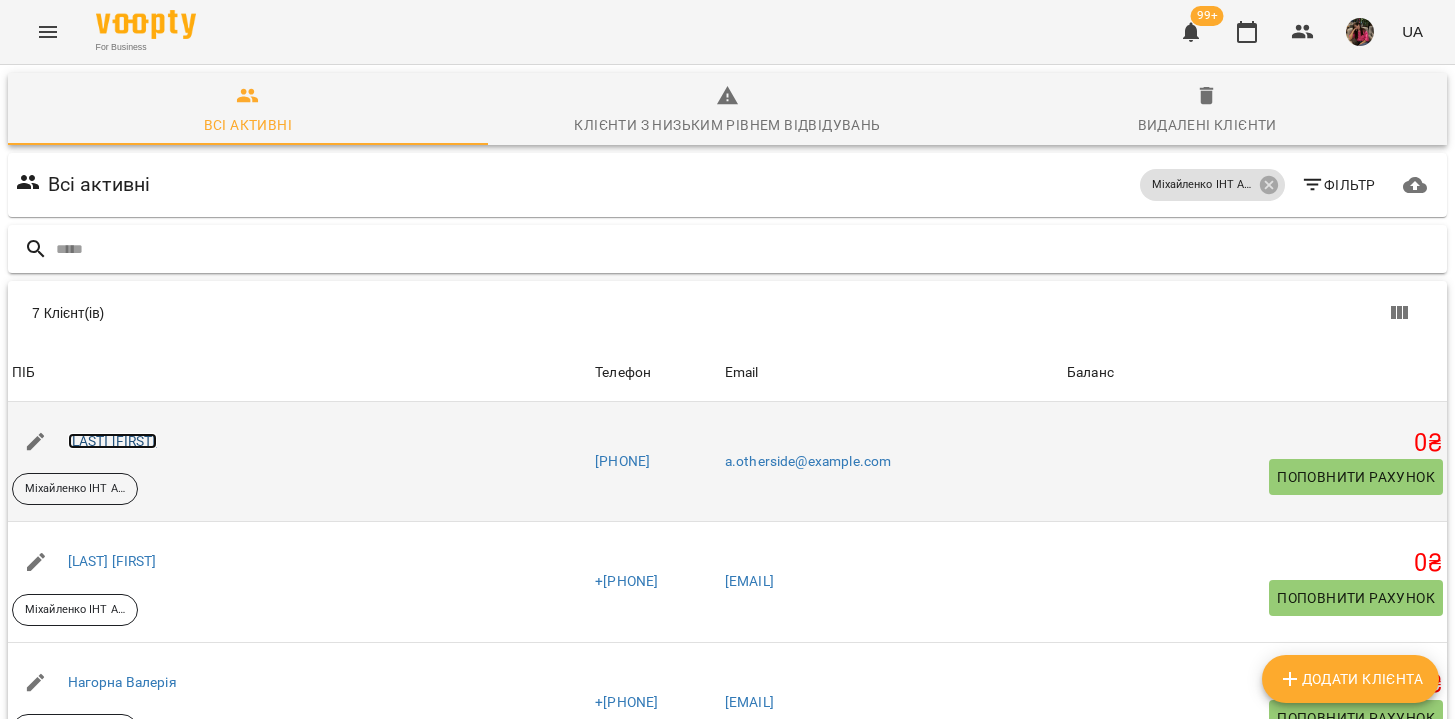 click on "[LAST] [FIRST]" at bounding box center (112, 441) 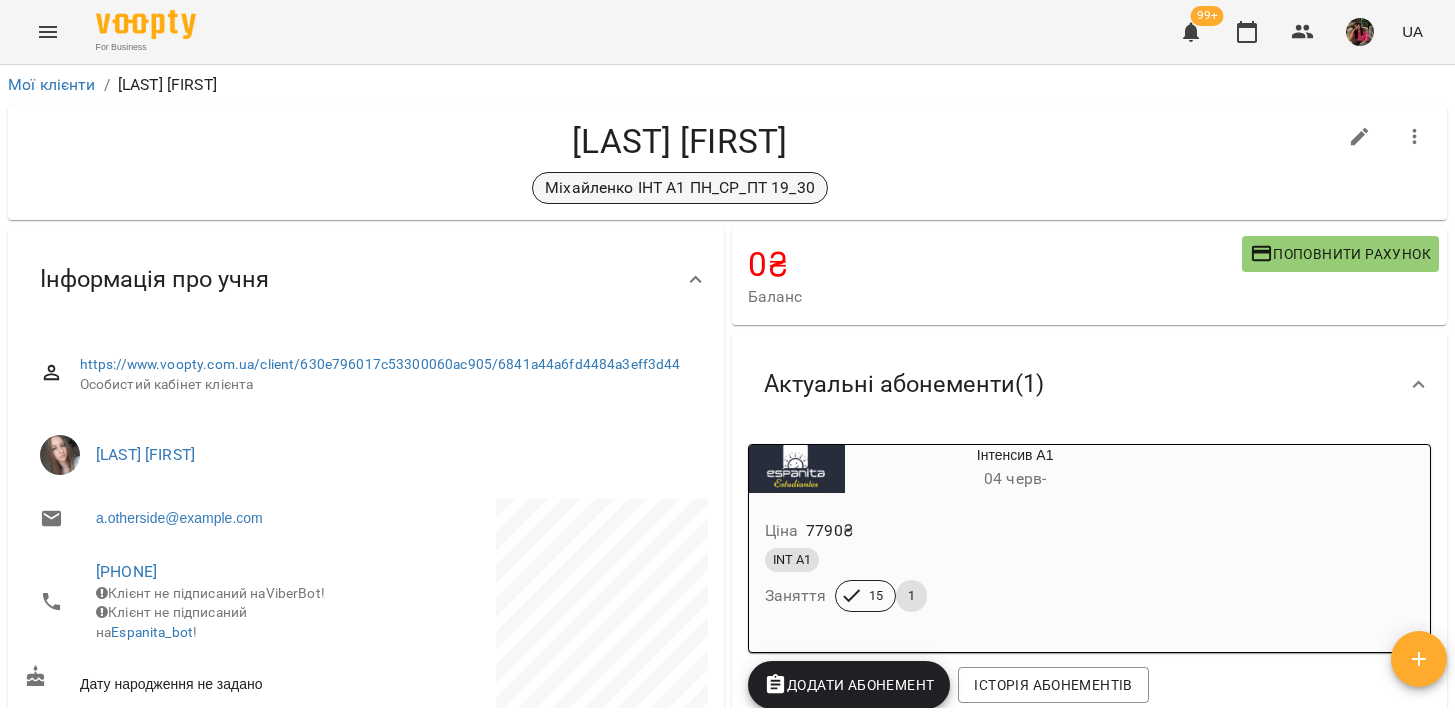 click on "Міхайленко ІНТ А1 ПН_СР_ПТ 19_30" at bounding box center [680, 188] 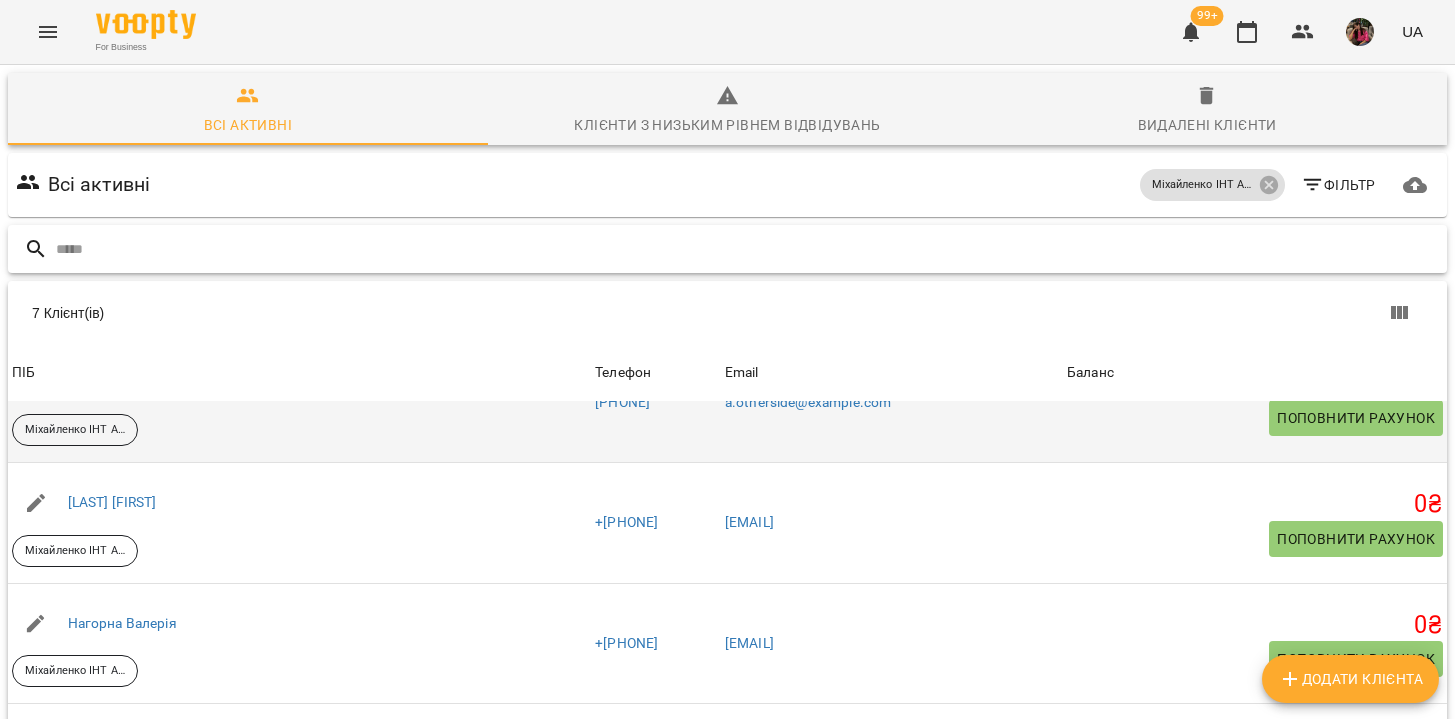 scroll, scrollTop: 62, scrollLeft: 0, axis: vertical 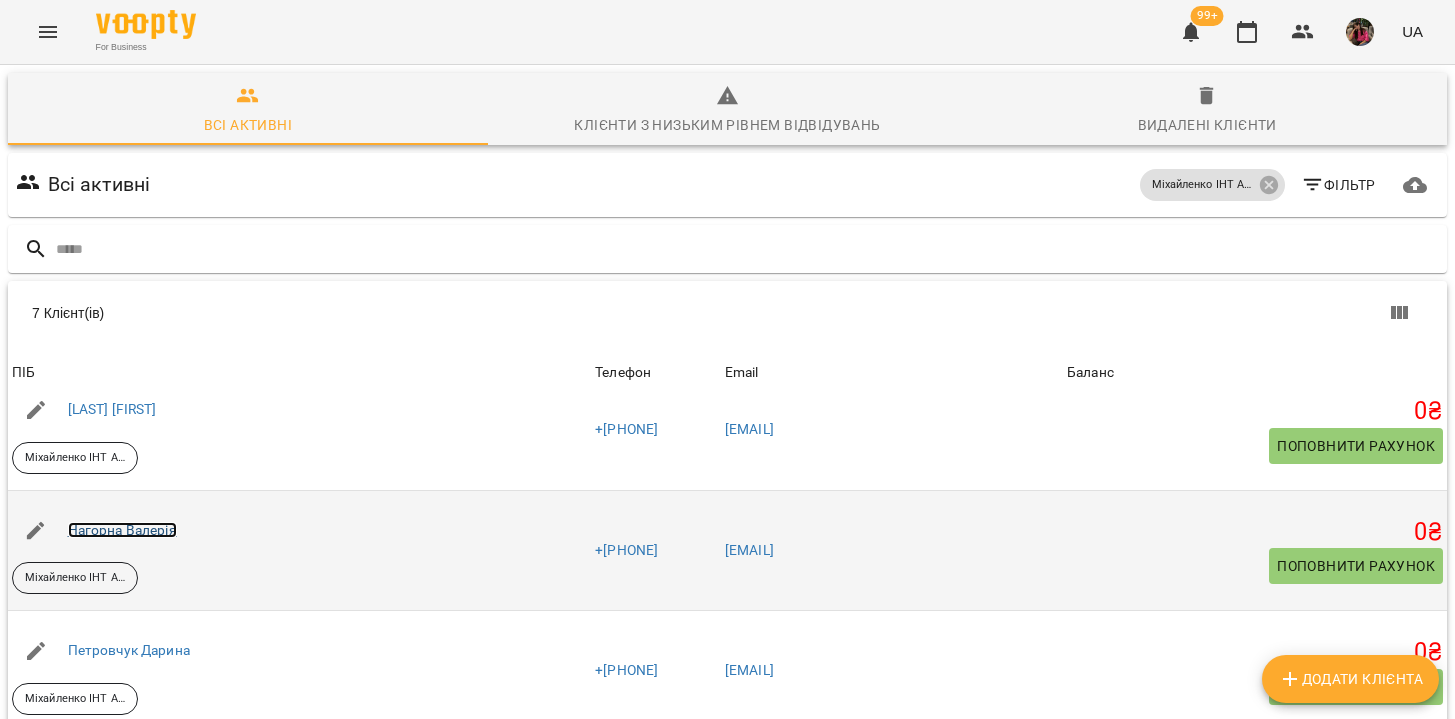 click on "Нагорна Валерія" at bounding box center [122, 530] 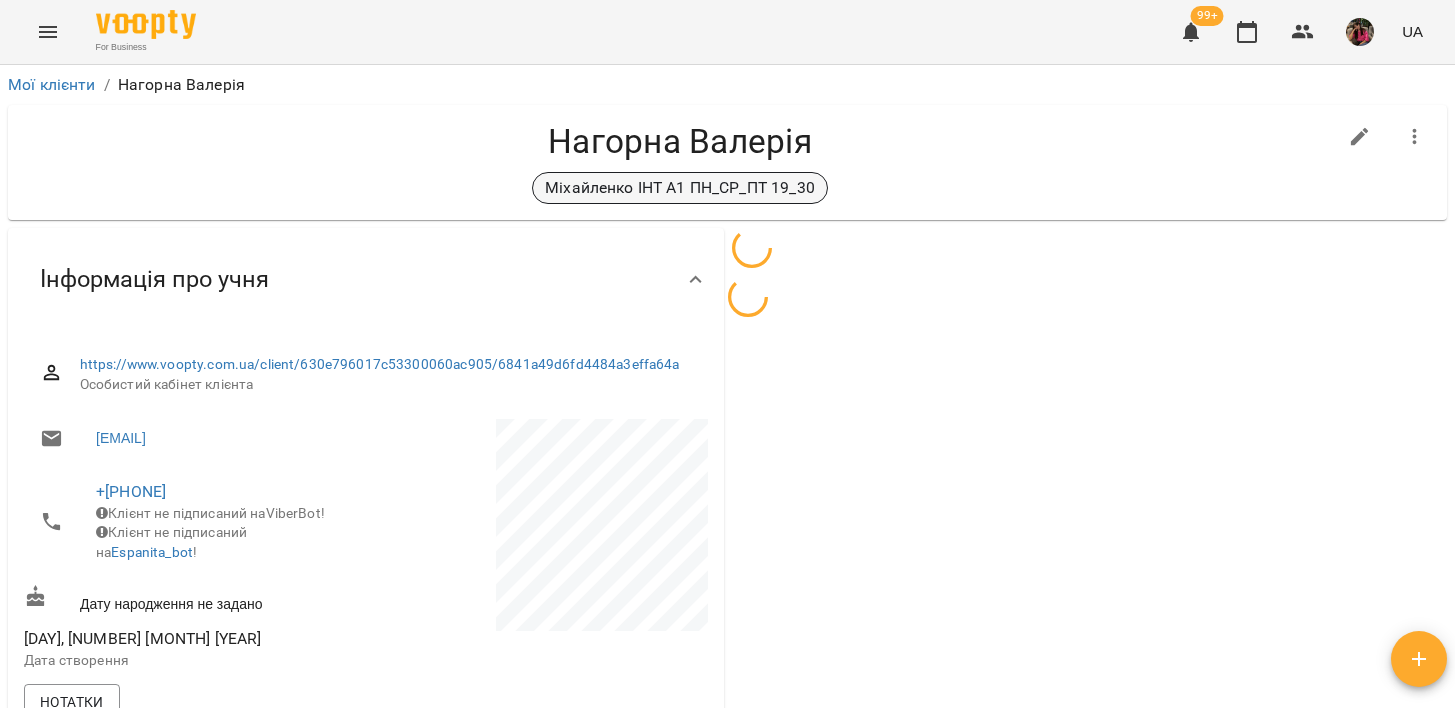 click on "Міхайленко ІНТ А1 ПН_СР_ПТ 19_30" at bounding box center (680, 188) 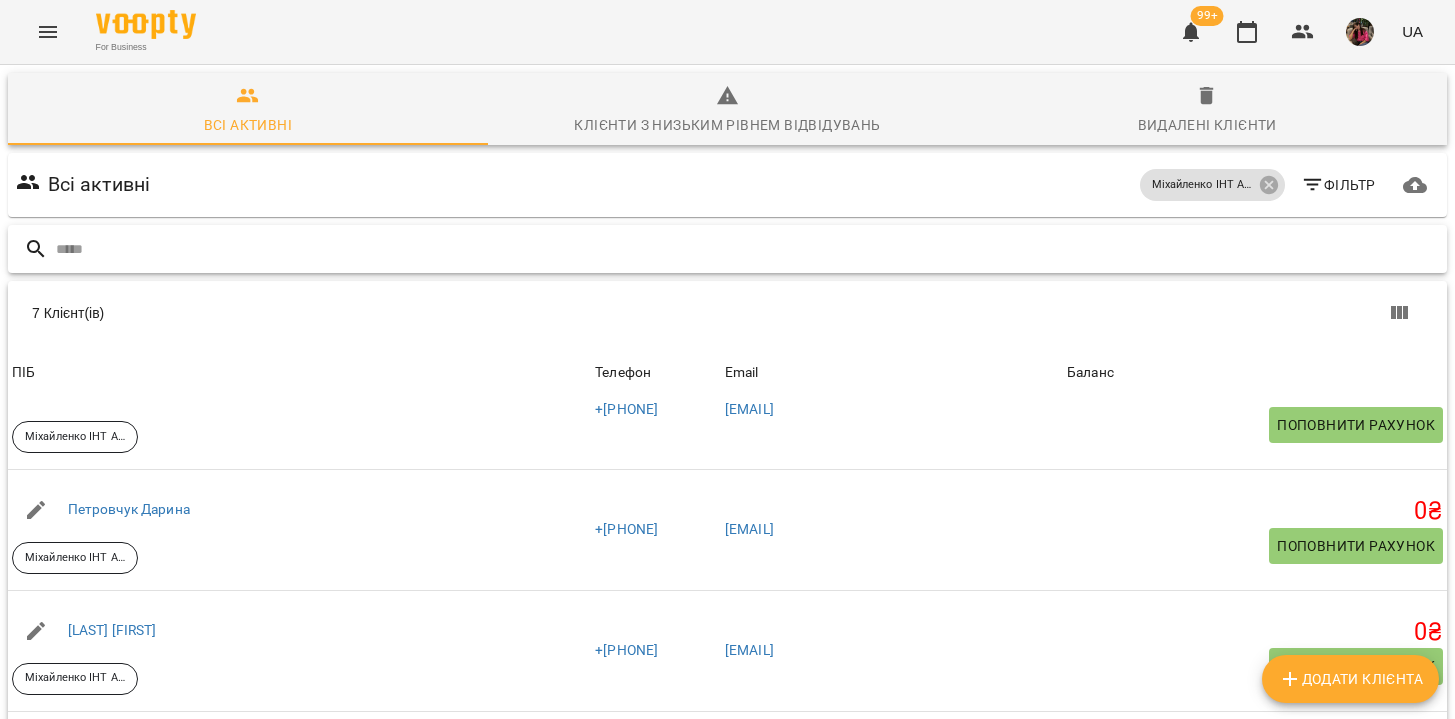 scroll, scrollTop: 313, scrollLeft: 0, axis: vertical 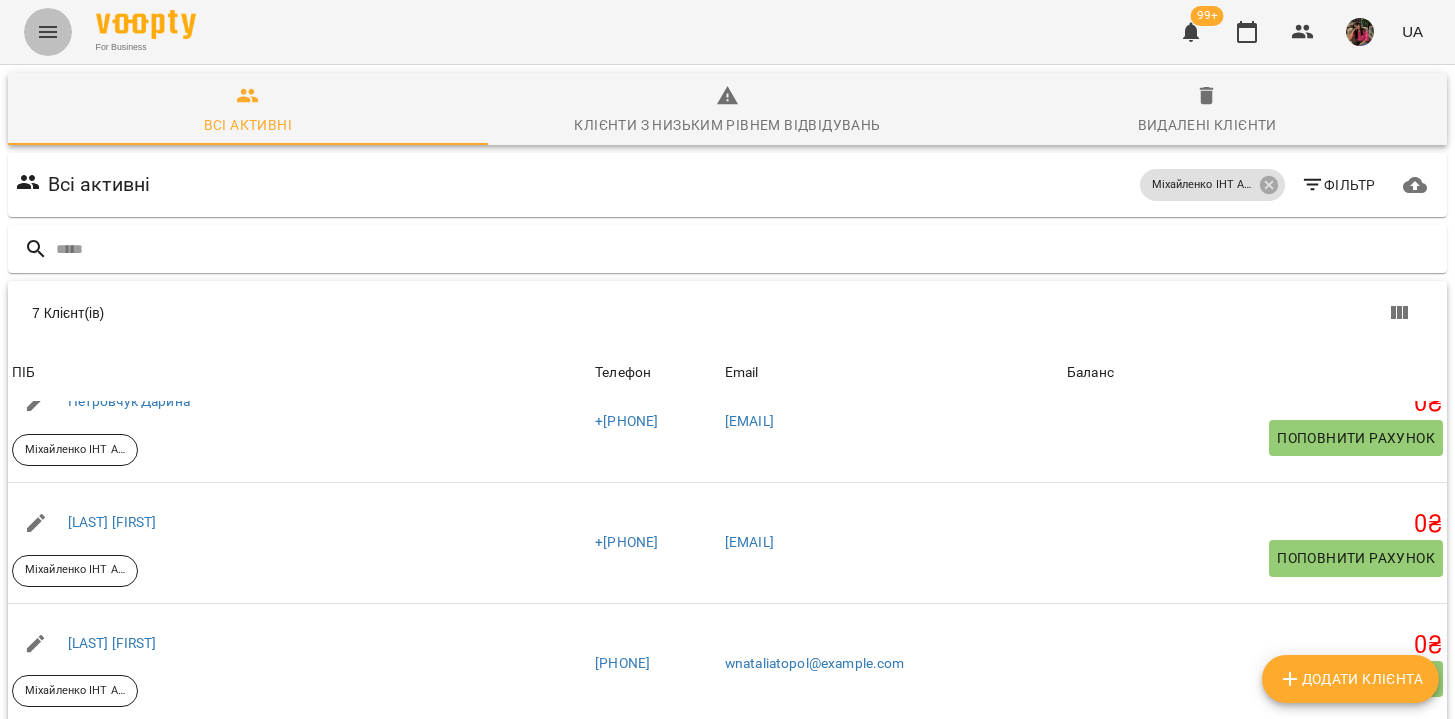 click 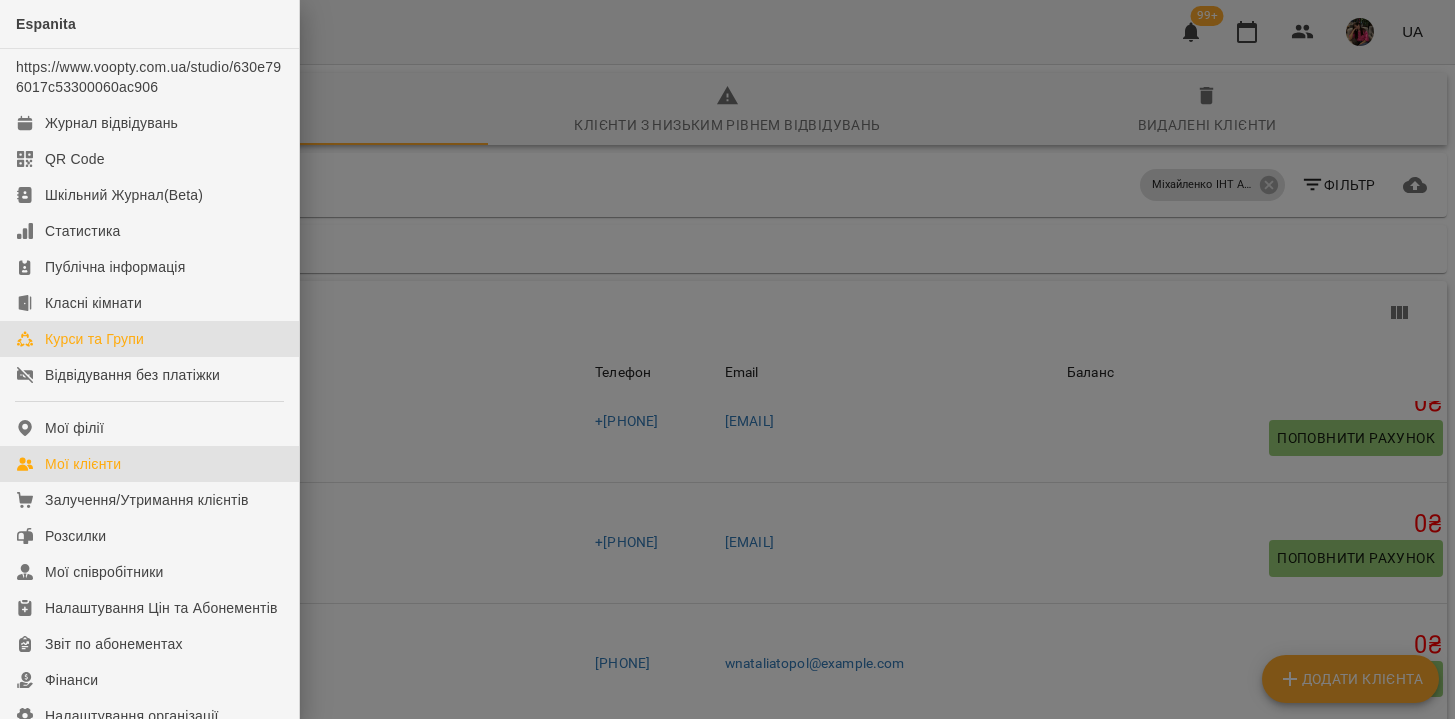 click on "Курси та Групи" at bounding box center (94, 339) 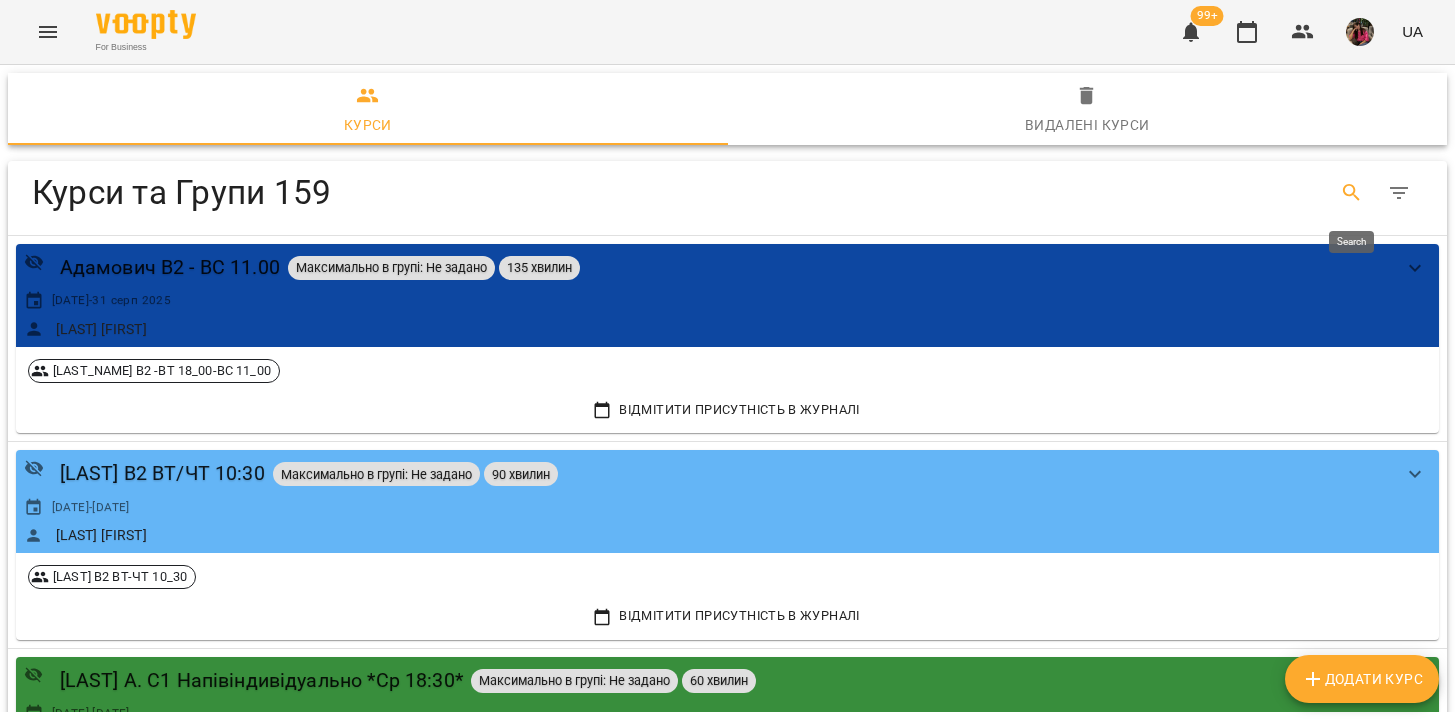 click 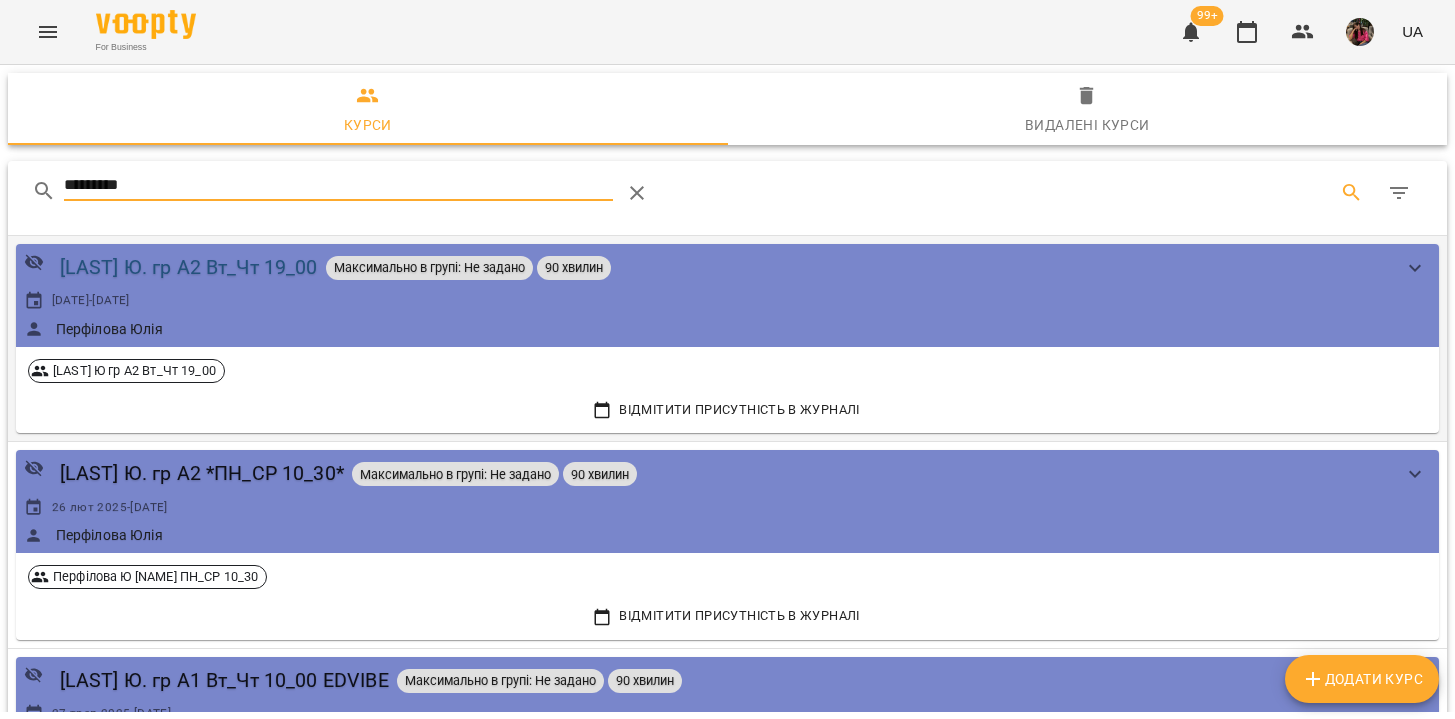 type on "*********" 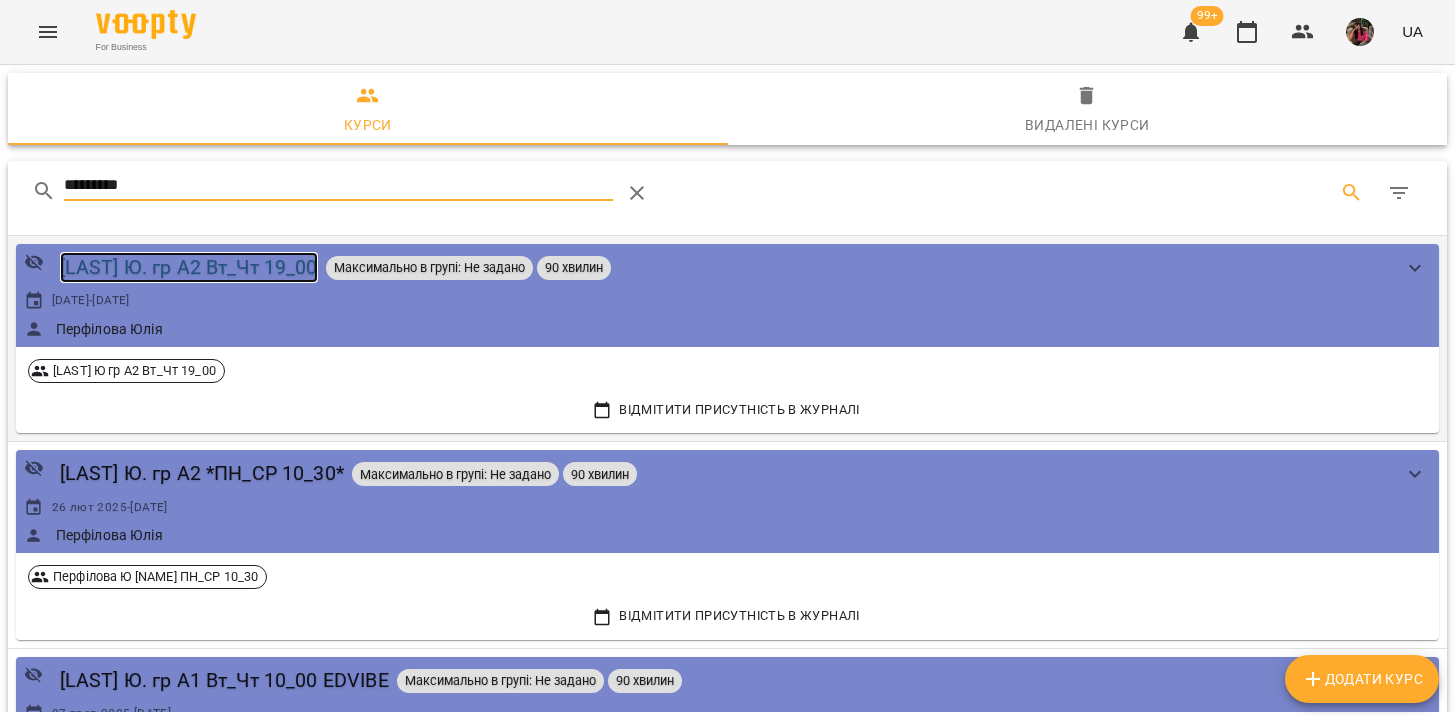 click on "[LAST] Ю. гр А2 Вт_Чт 19_00" at bounding box center [189, 267] 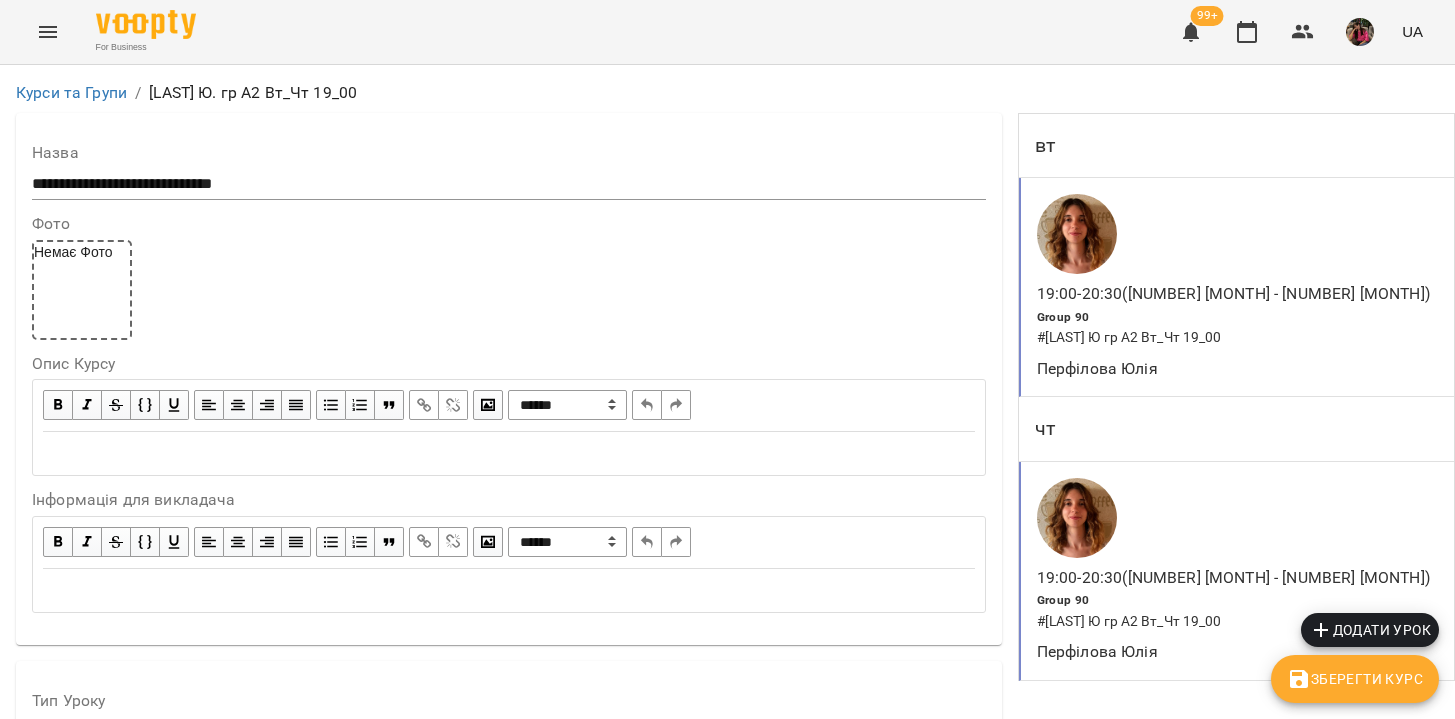 scroll, scrollTop: 1364, scrollLeft: 0, axis: vertical 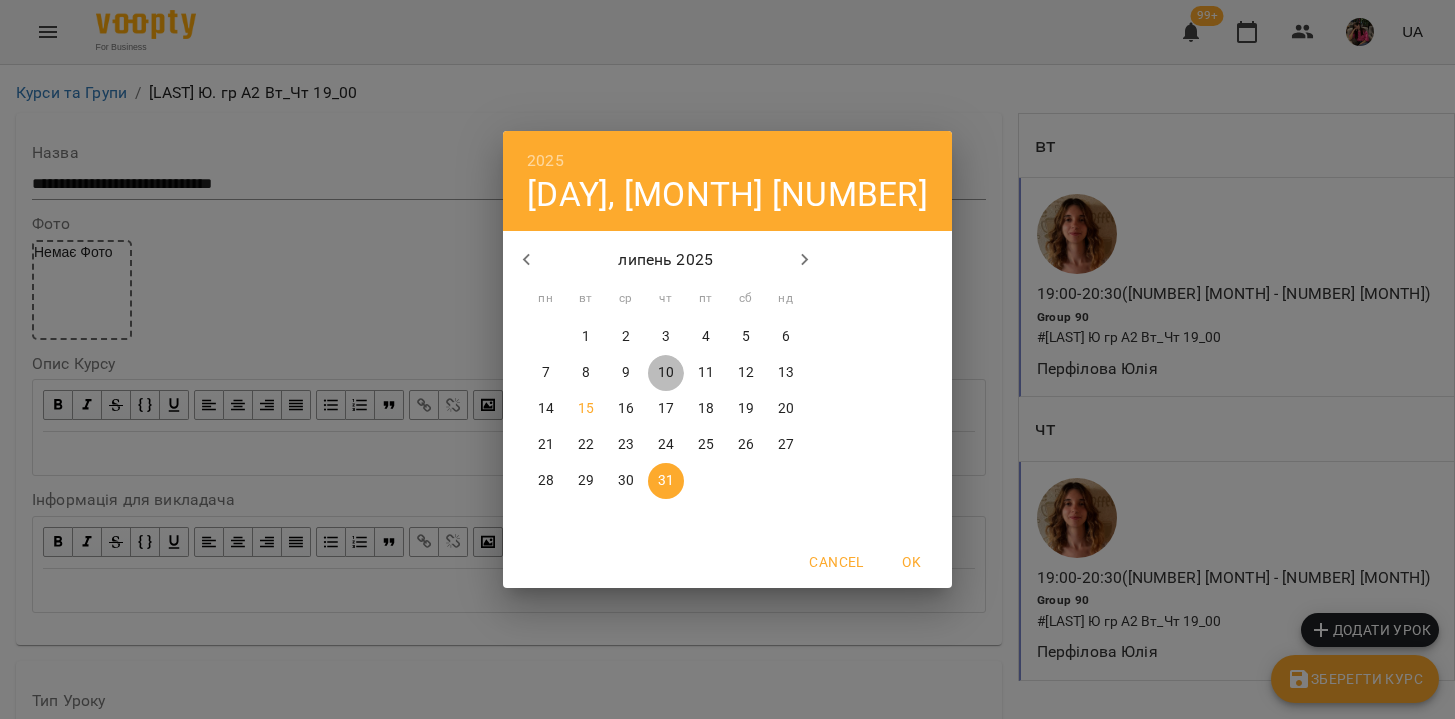 click on "10" at bounding box center (666, 373) 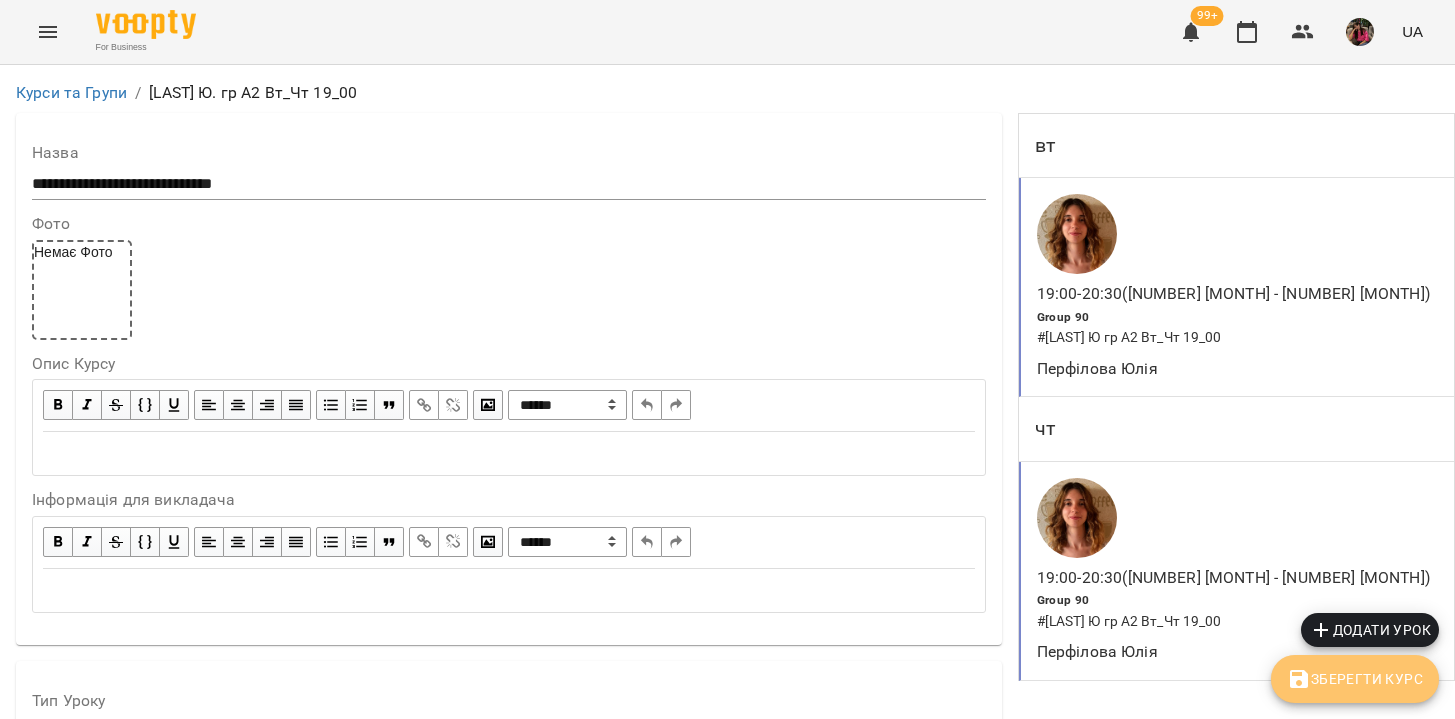 click on "Зберегти Курс" at bounding box center (1355, 679) 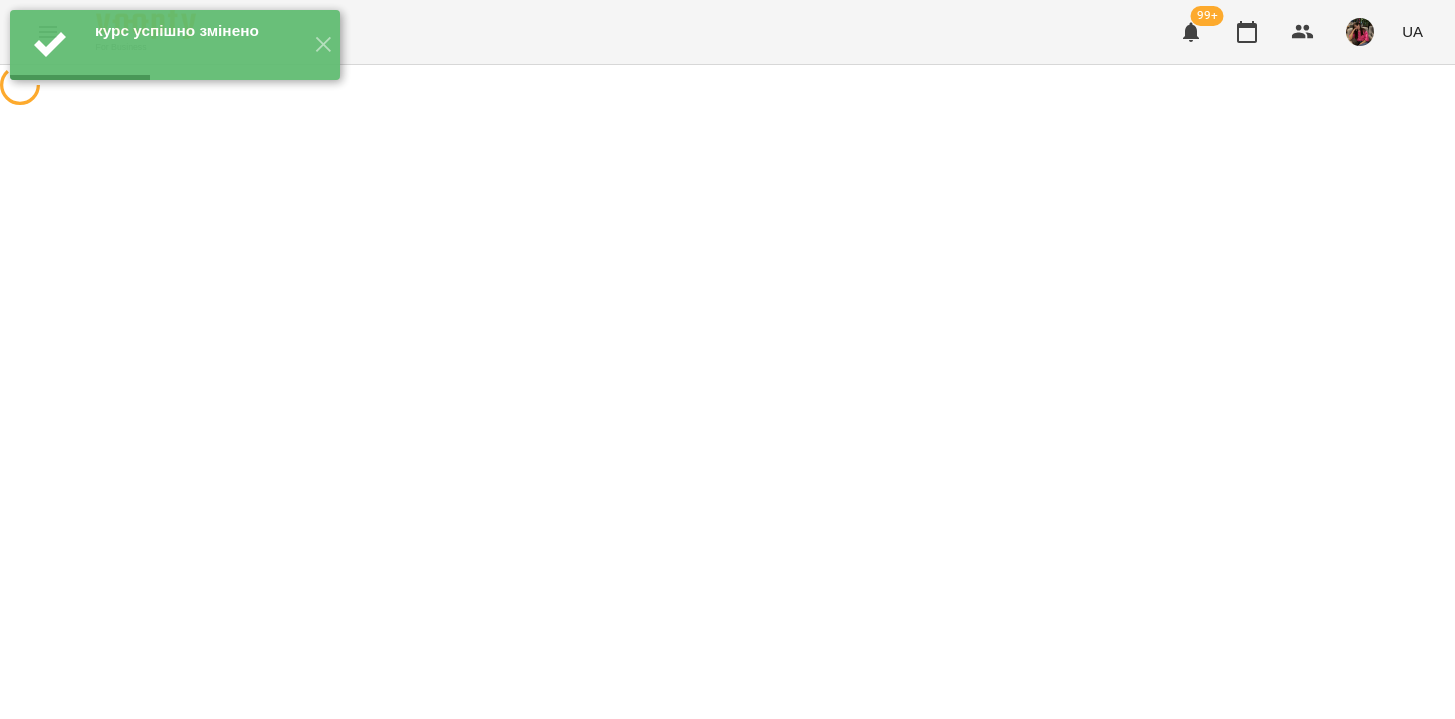 scroll, scrollTop: 0, scrollLeft: 0, axis: both 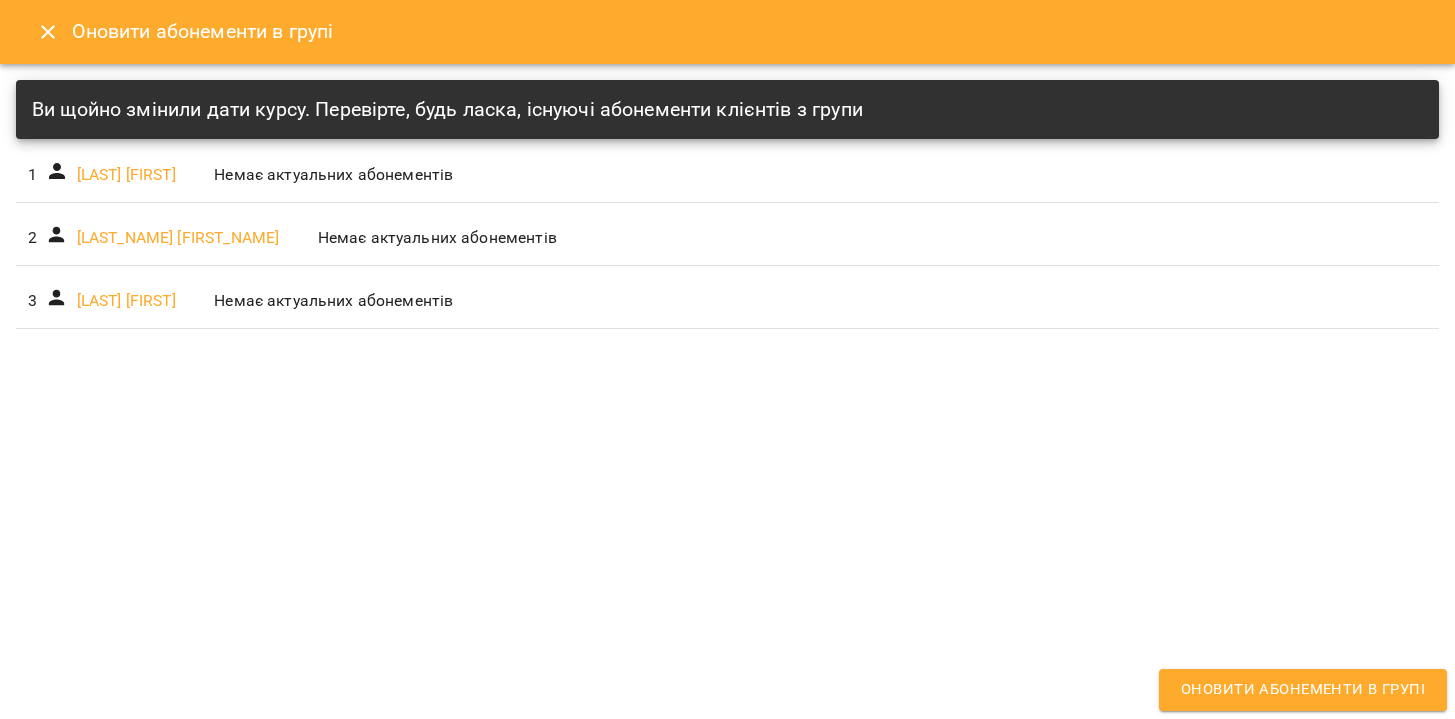 click on "Оновити абонементи в групі" at bounding box center (1303, 690) 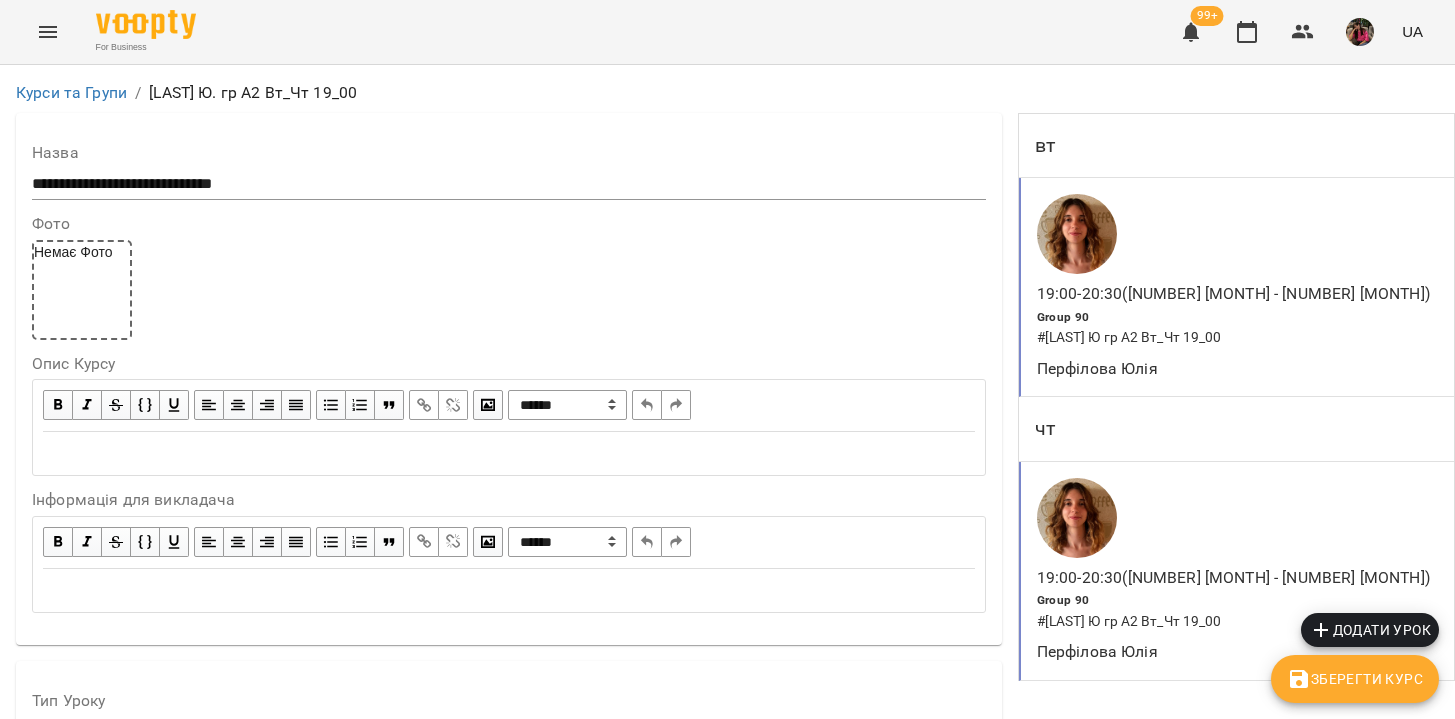 click at bounding box center (1233, 234) 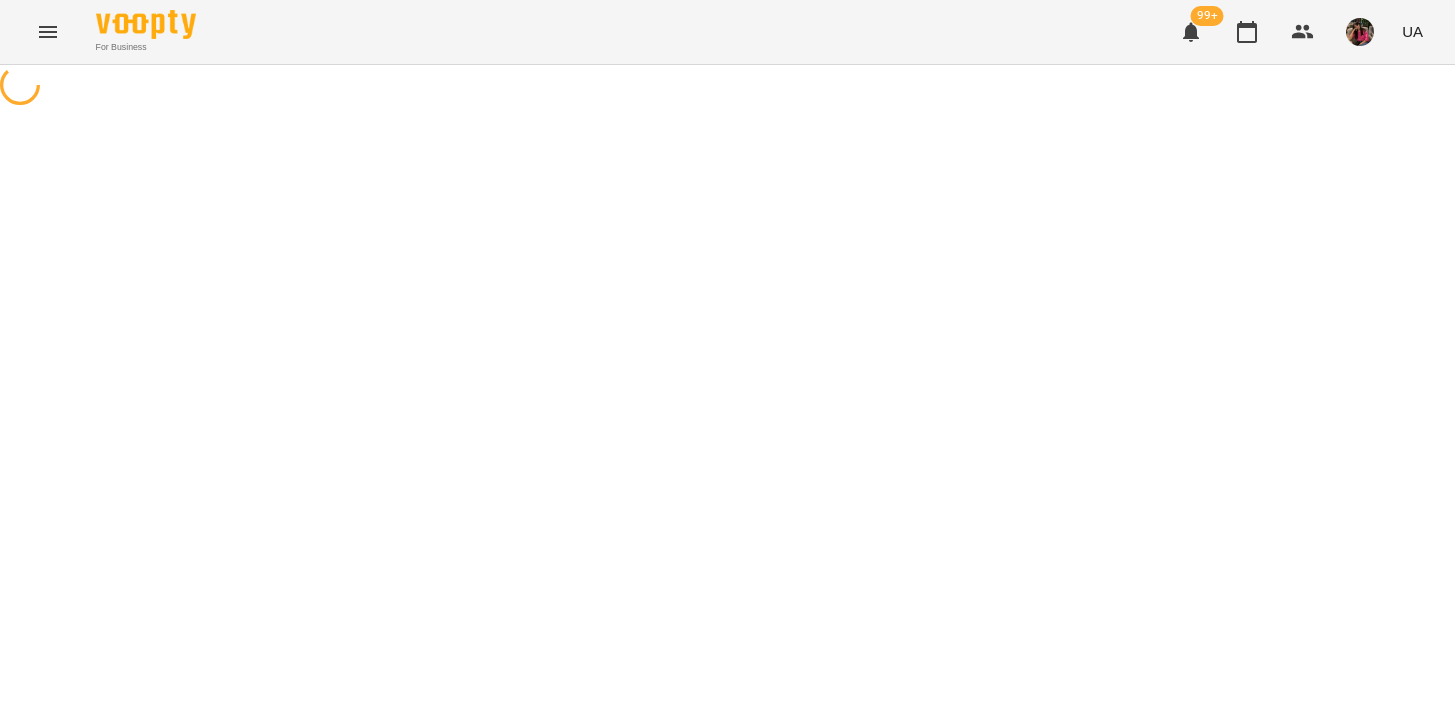 select on "*" 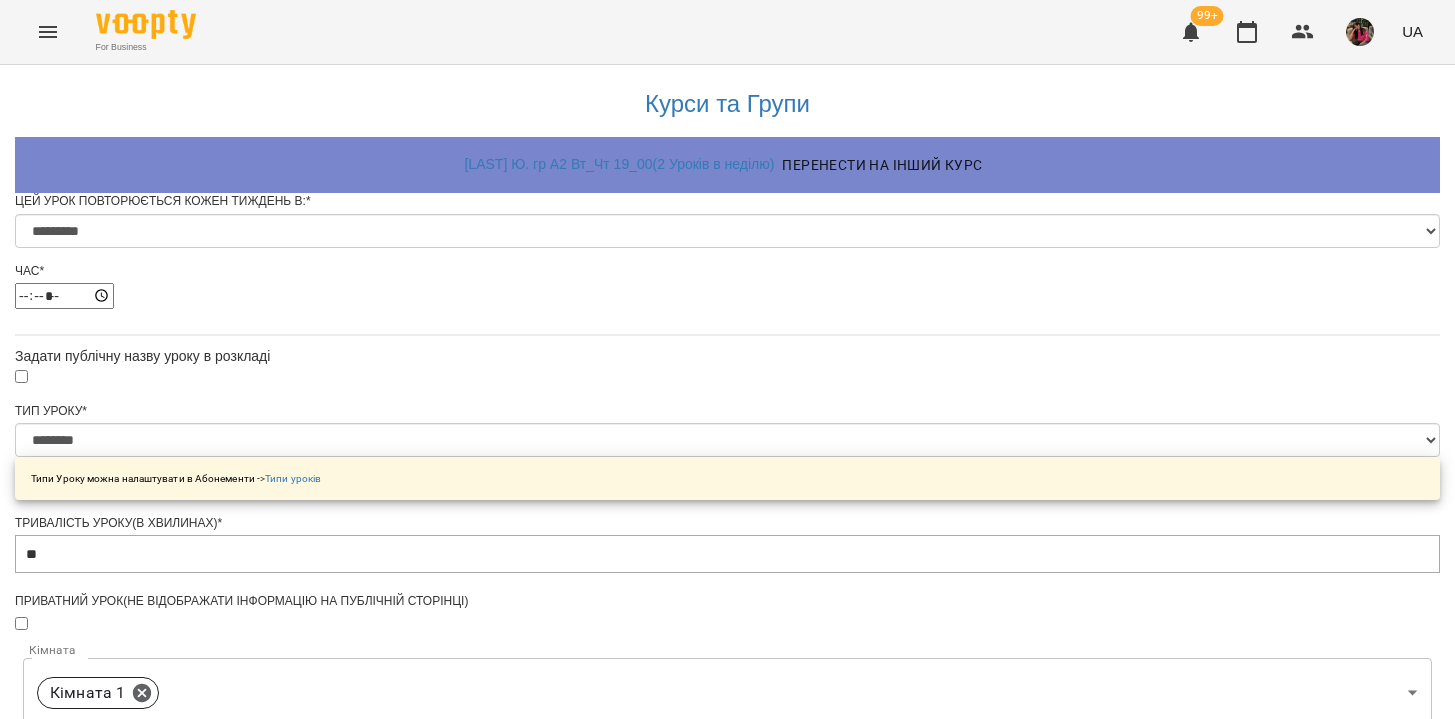 scroll, scrollTop: 1010, scrollLeft: 0, axis: vertical 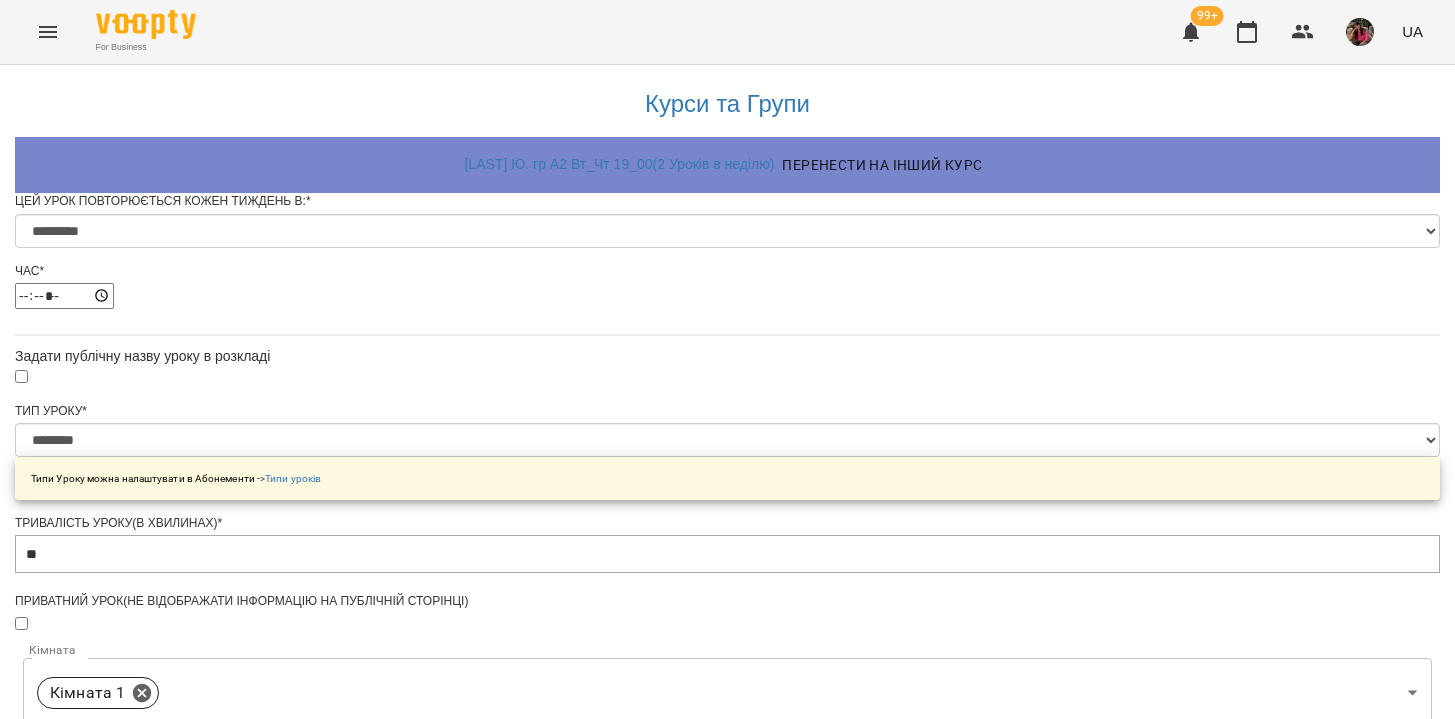 click on "**********" at bounding box center (108, 1395) 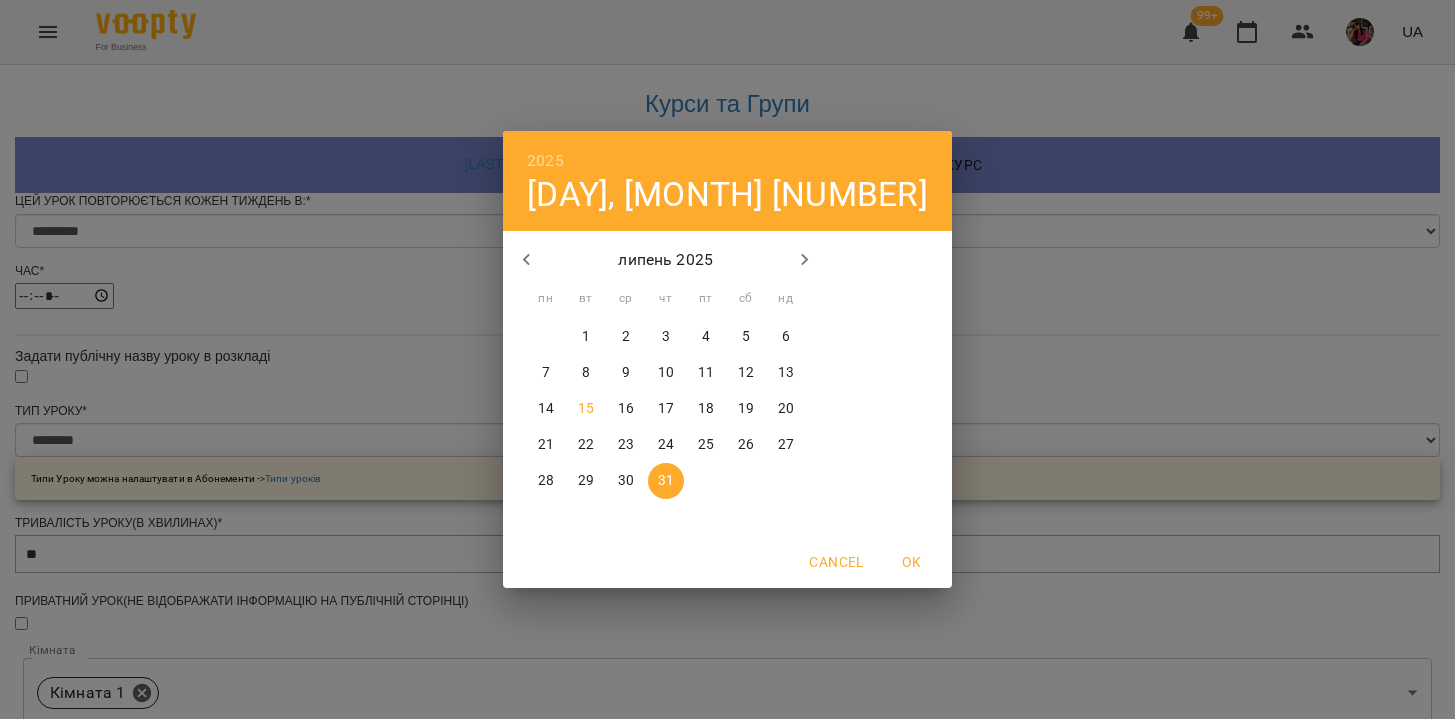click on "10" at bounding box center (666, 373) 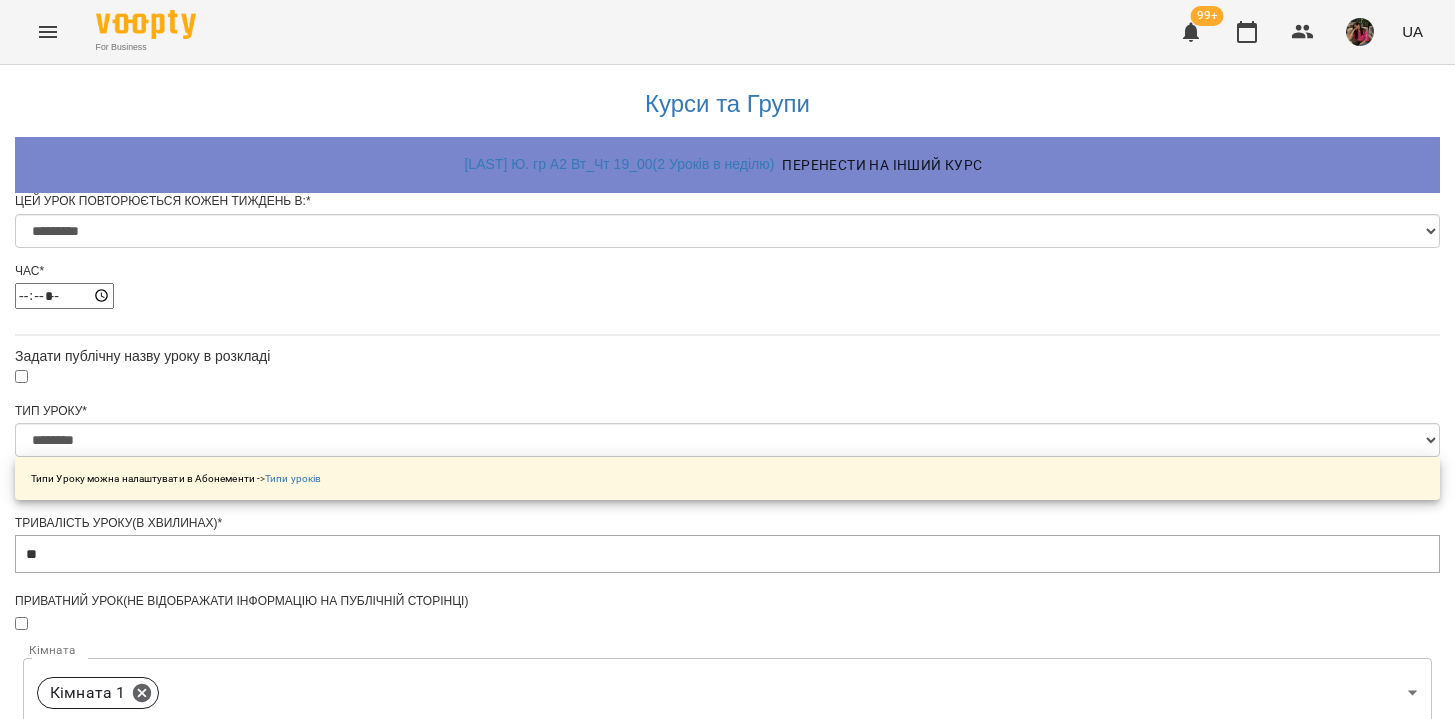 click on "Зберегти" at bounding box center [727, 1512] 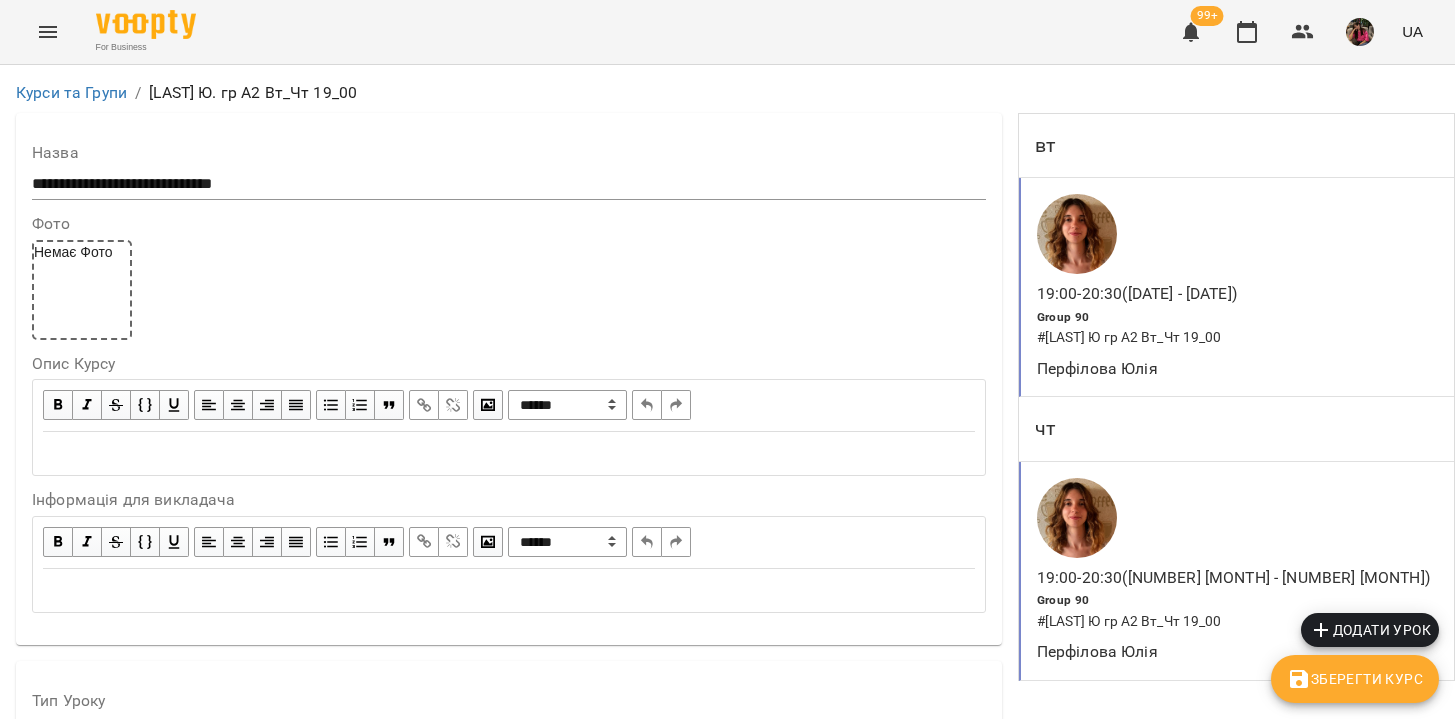 scroll, scrollTop: 7, scrollLeft: 0, axis: vertical 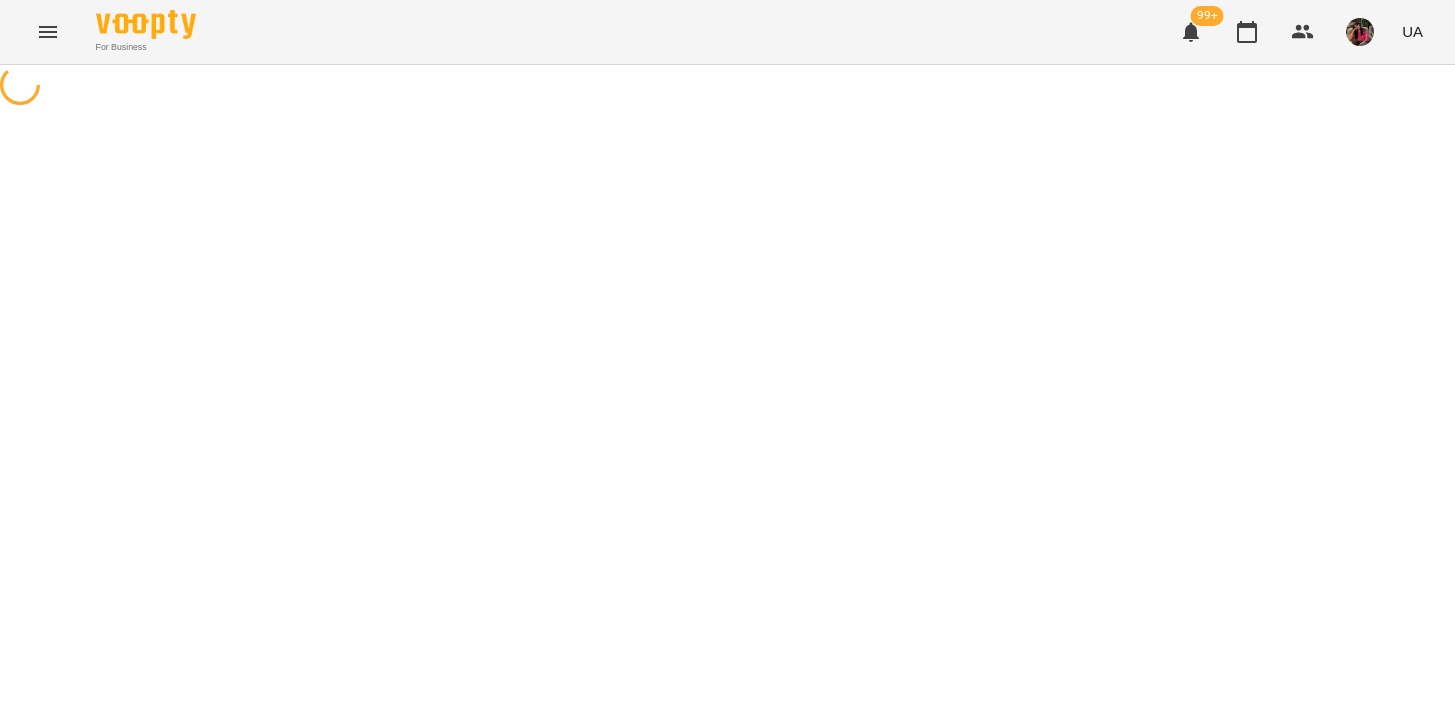 select on "*" 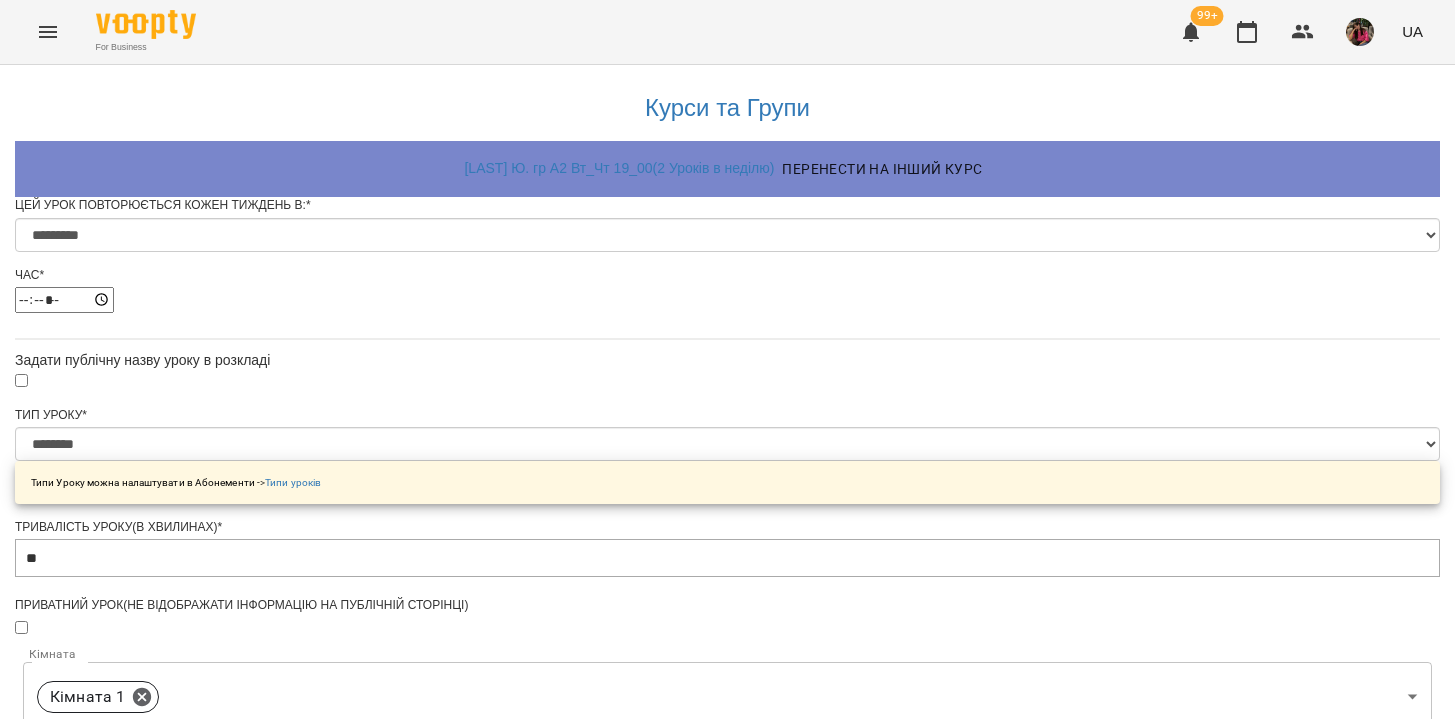 scroll, scrollTop: 1010, scrollLeft: 0, axis: vertical 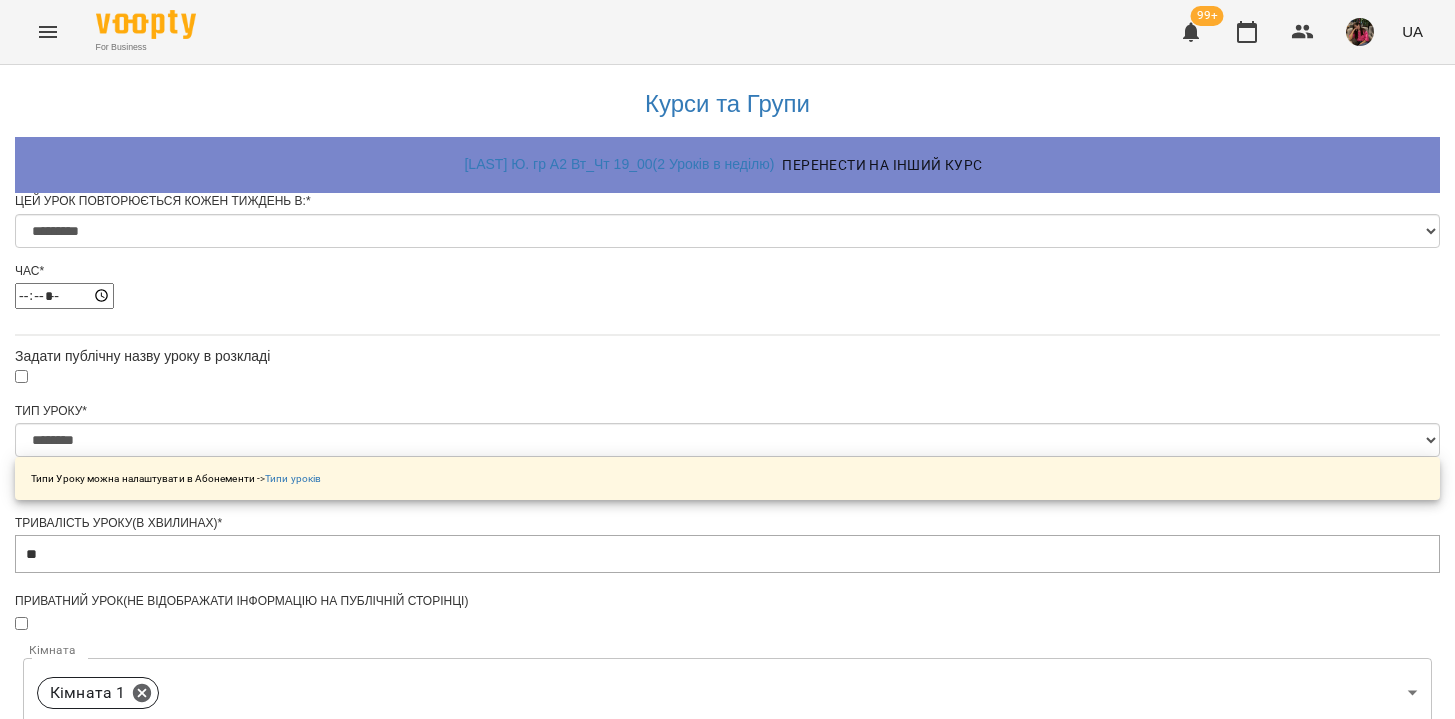click on "**********" at bounding box center [108, 1395] 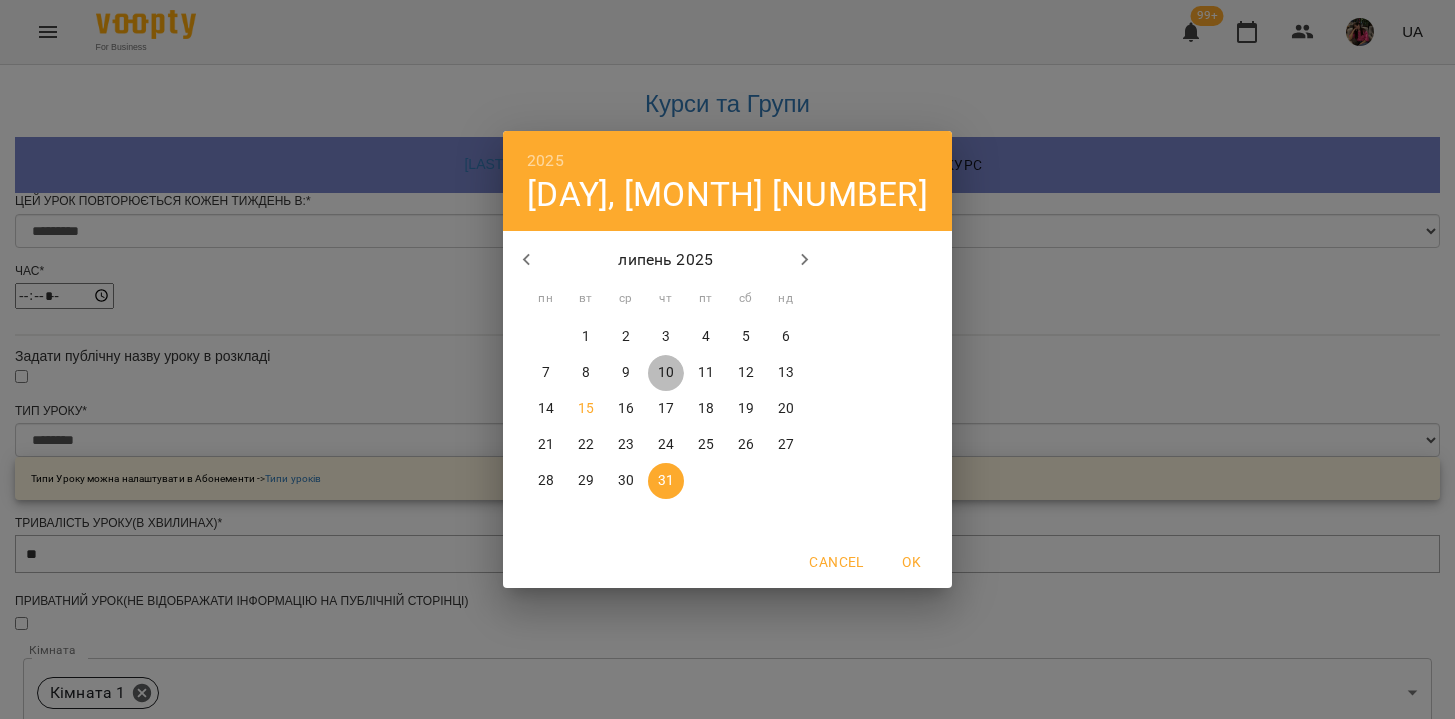 click on "10" at bounding box center (666, 373) 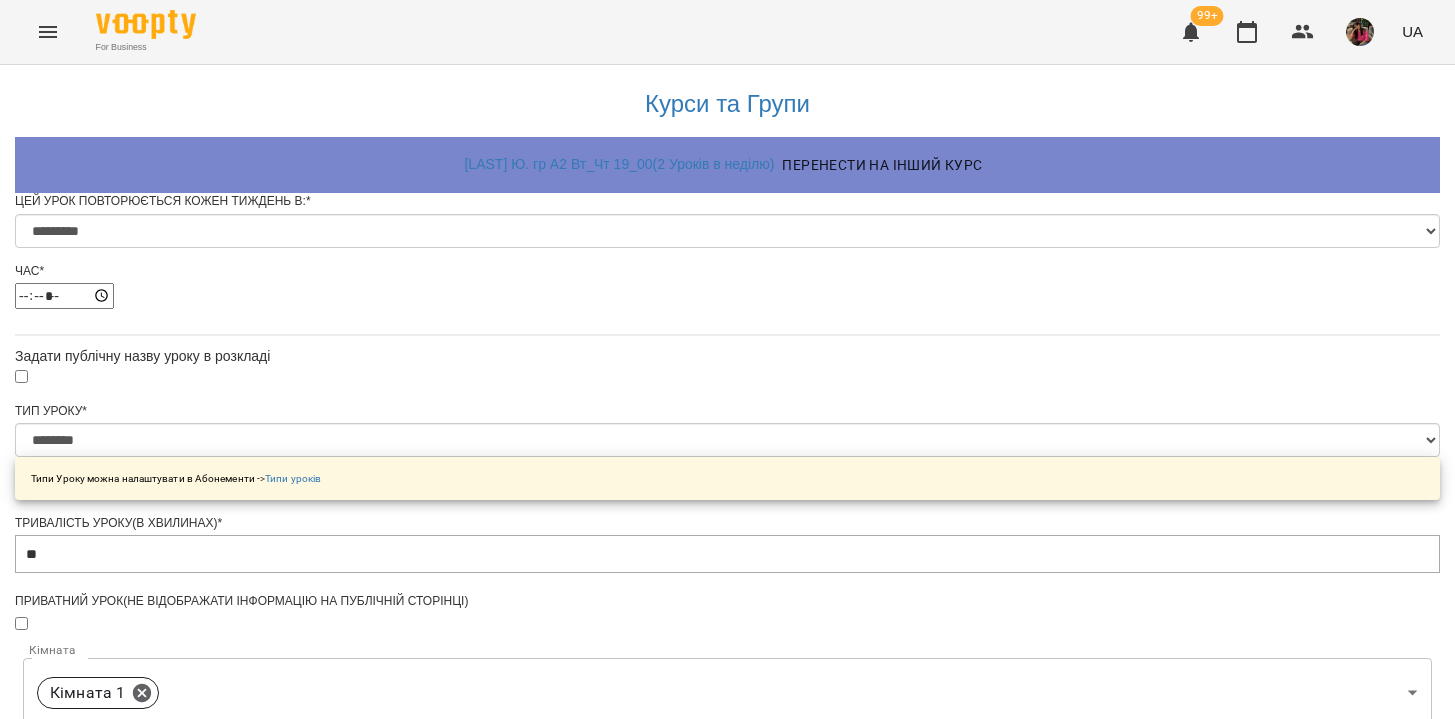 click on "Зберегти" at bounding box center (727, 1512) 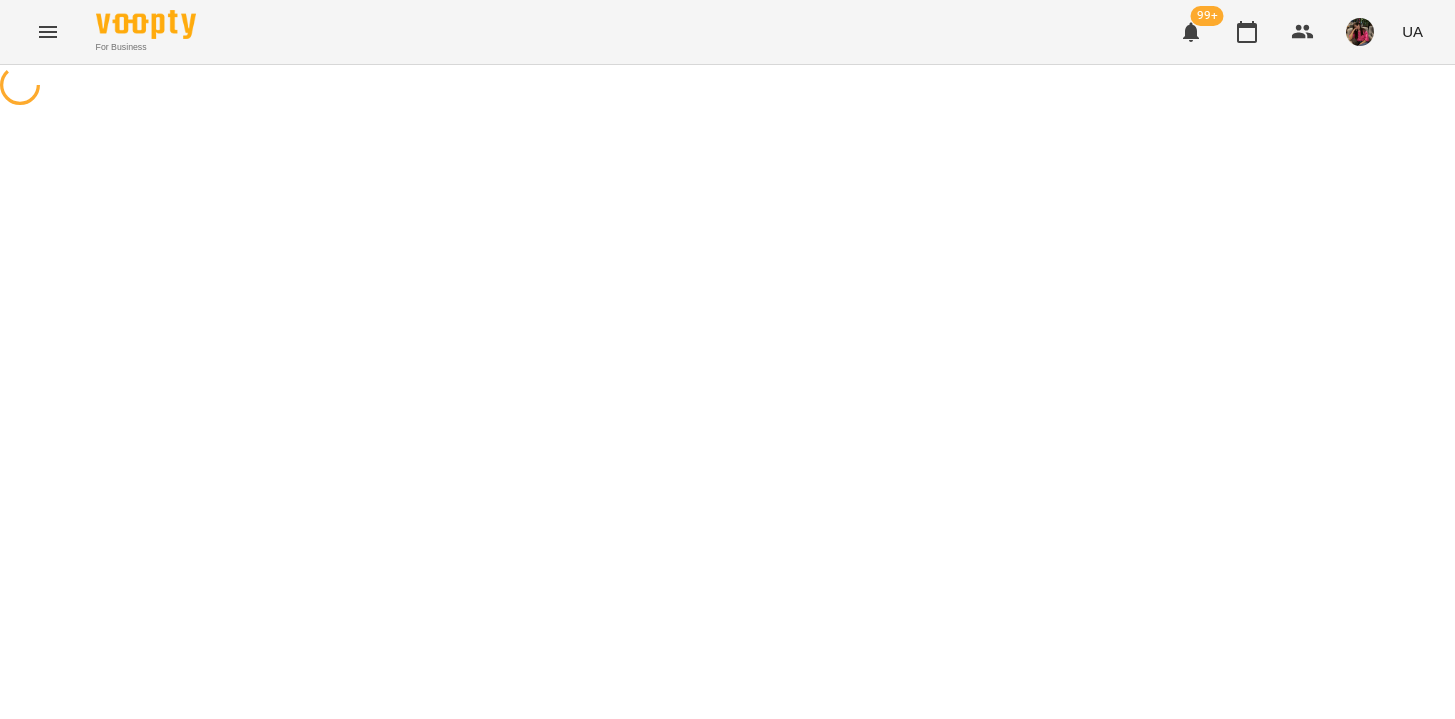 scroll, scrollTop: 0, scrollLeft: 0, axis: both 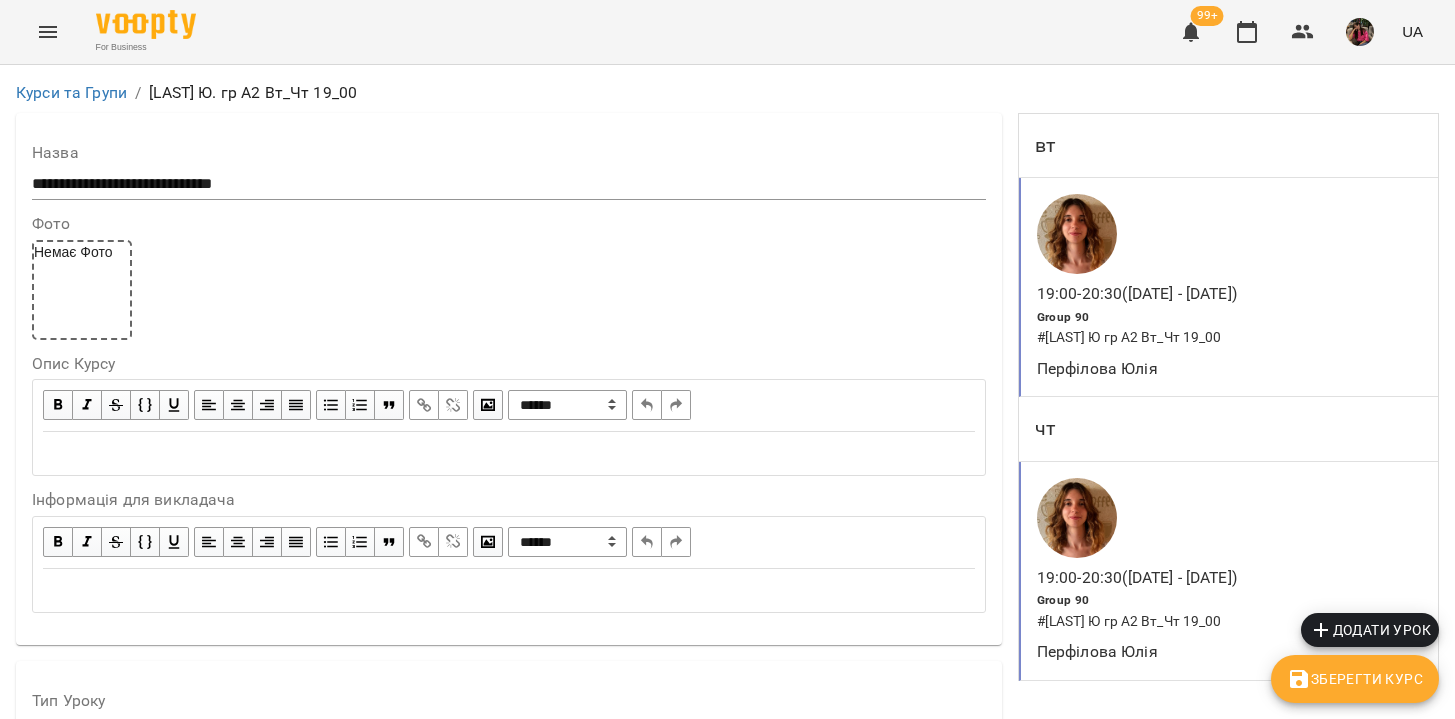 click on "Зберегти Курс" at bounding box center (1355, 679) 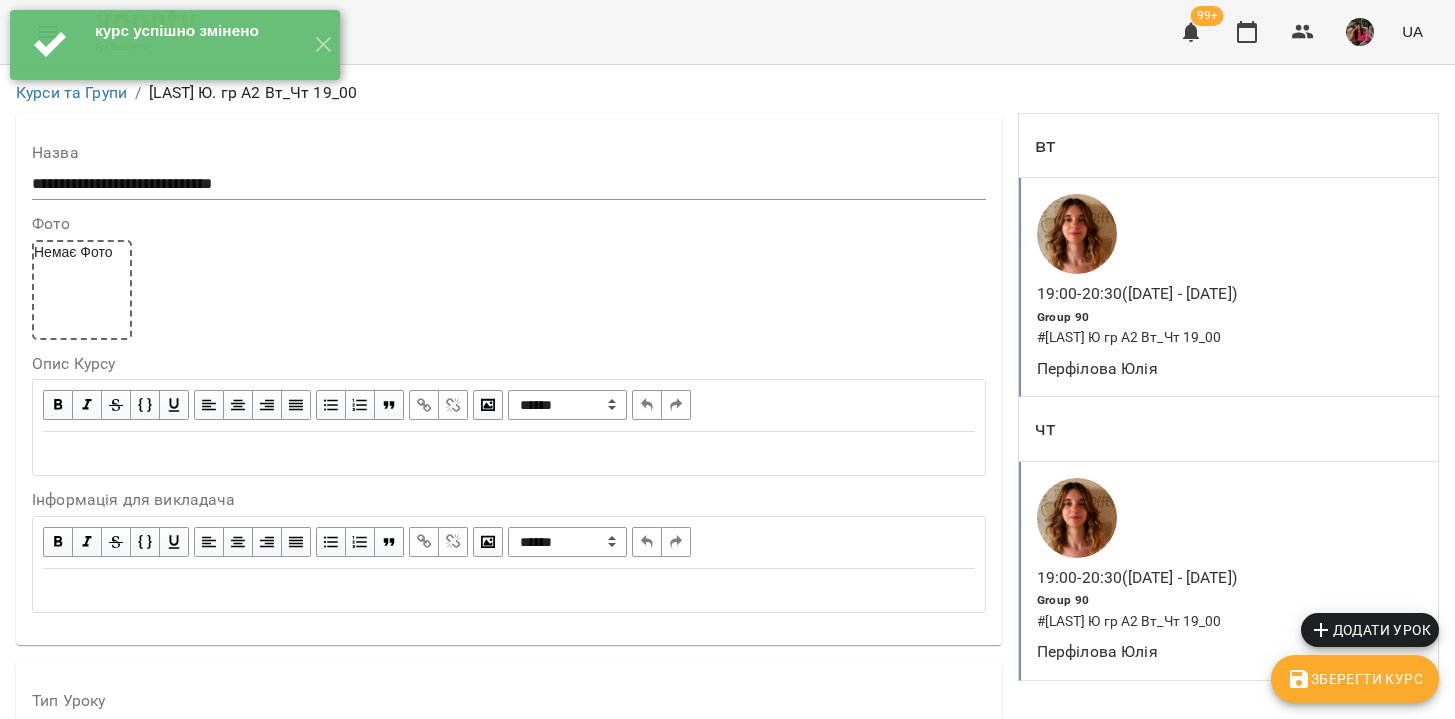 click on "Зберегти Курс" at bounding box center [1355, 679] 